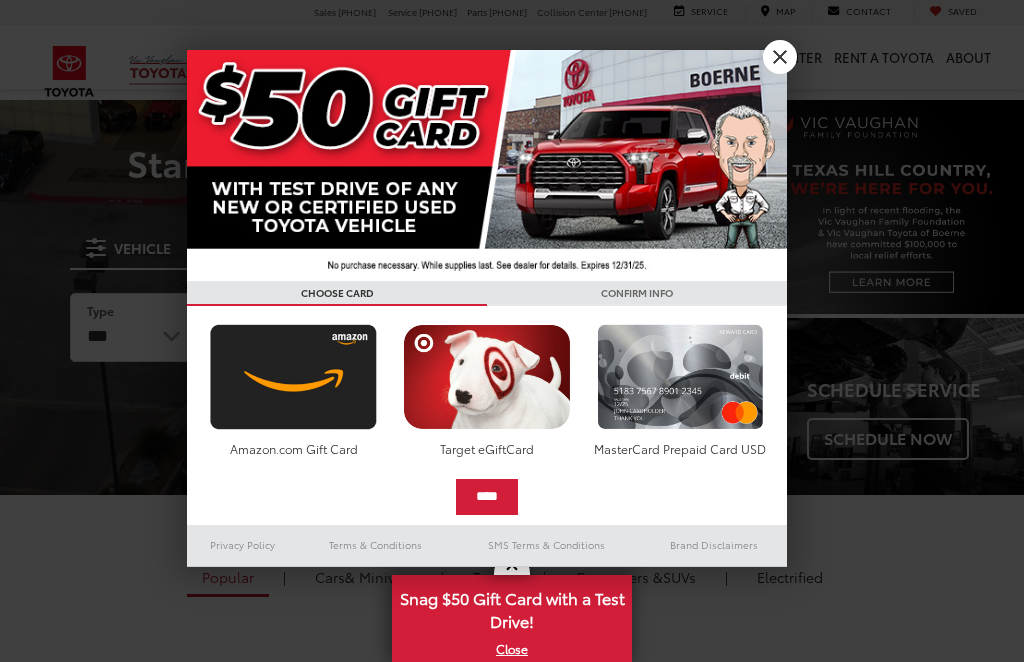 scroll, scrollTop: 0, scrollLeft: 0, axis: both 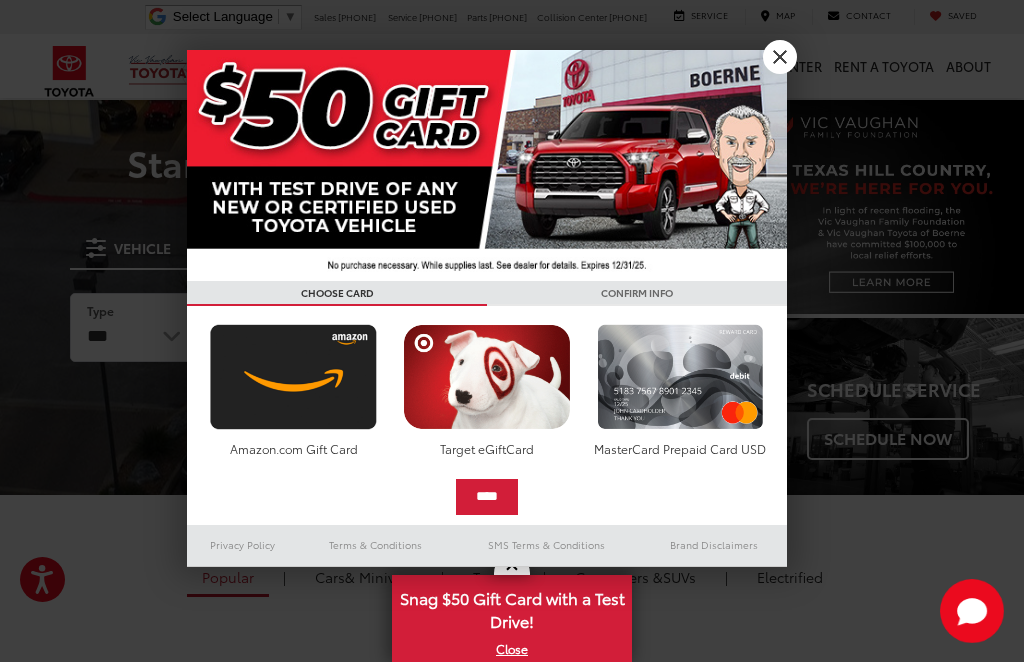 click on "X" at bounding box center [780, 57] 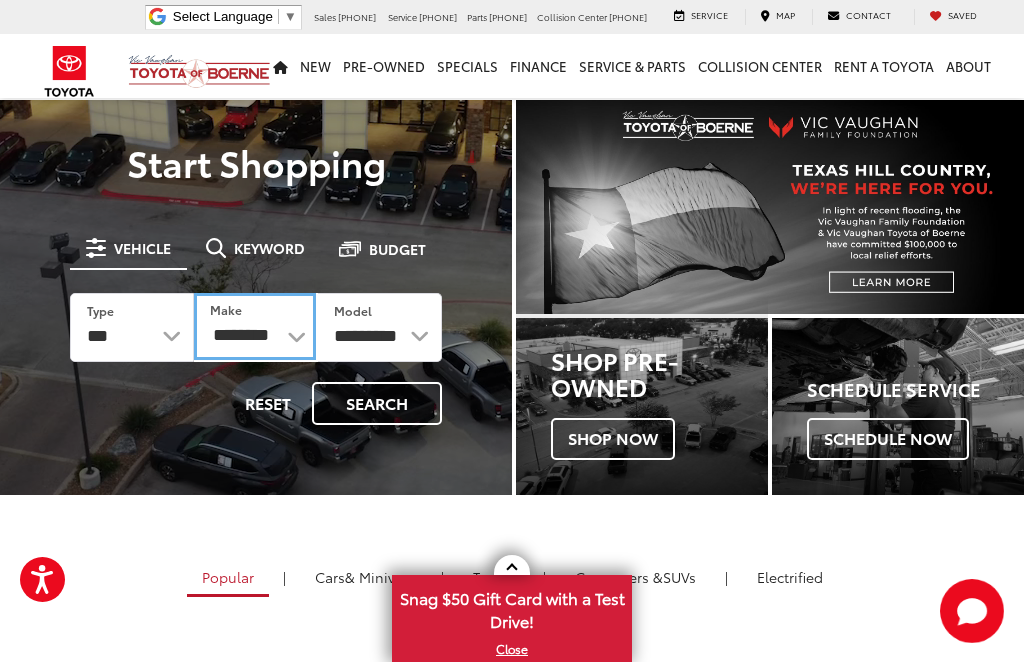 click on "**********" at bounding box center (255, 326) 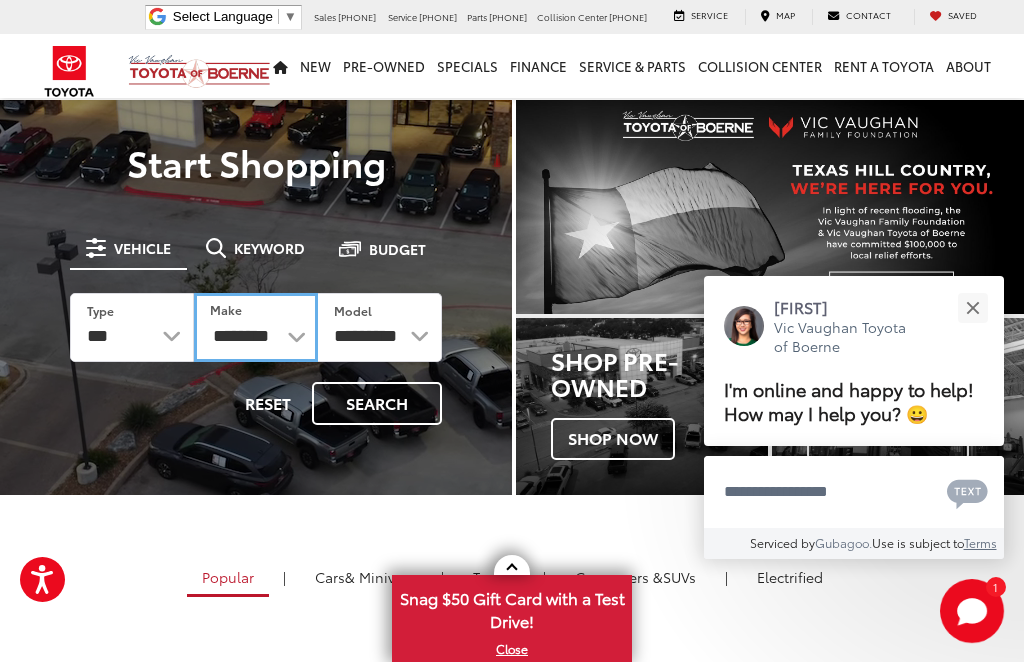 select on "******" 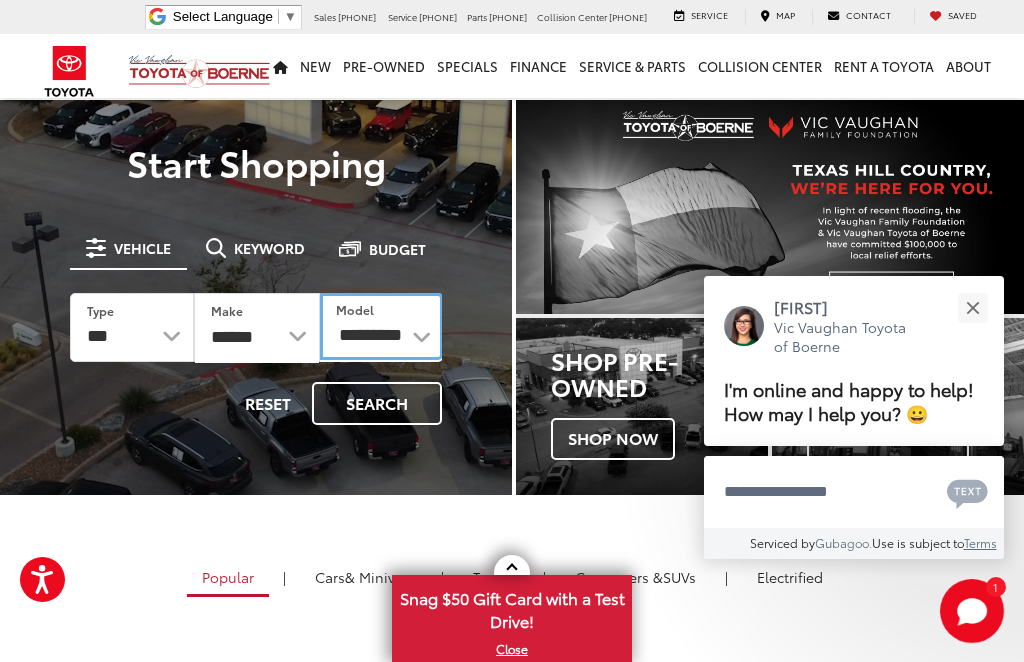 click on "**********" at bounding box center (381, 326) 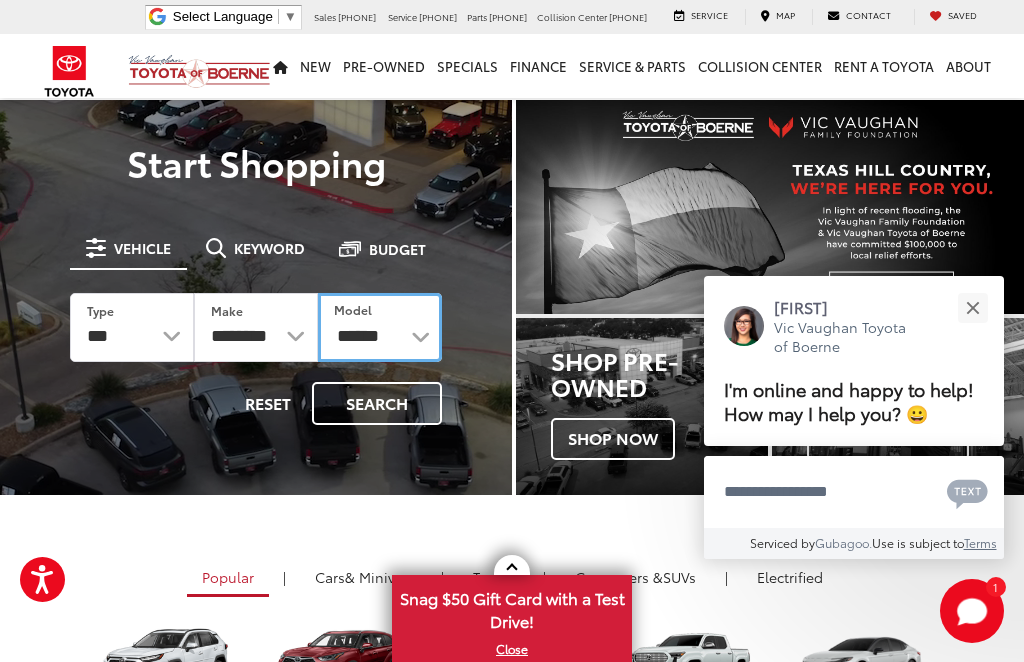 click on "**********" at bounding box center [380, 327] 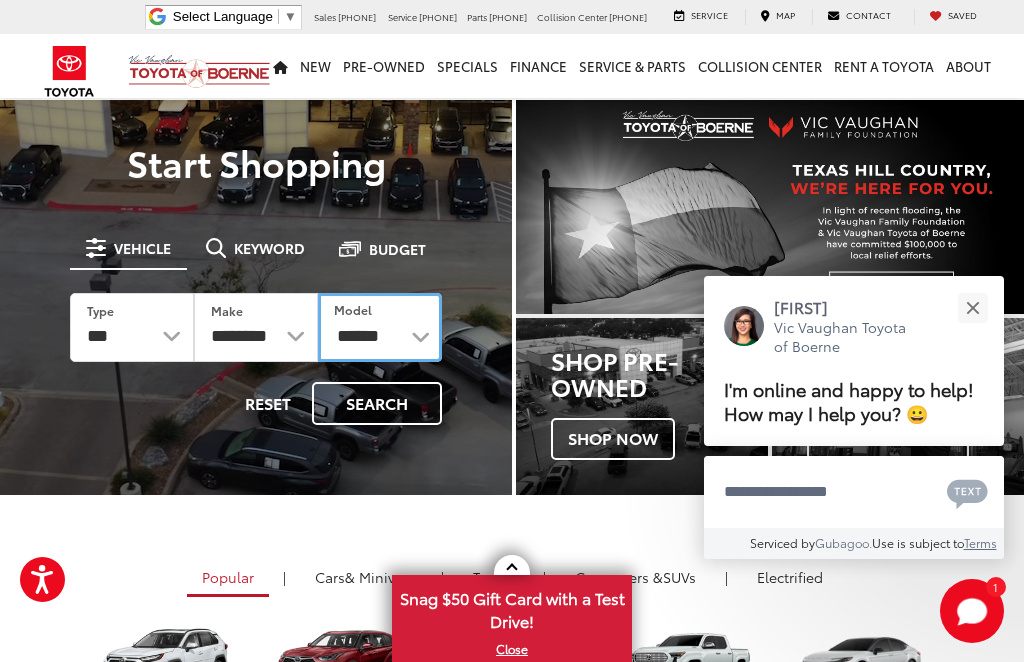 select on "******" 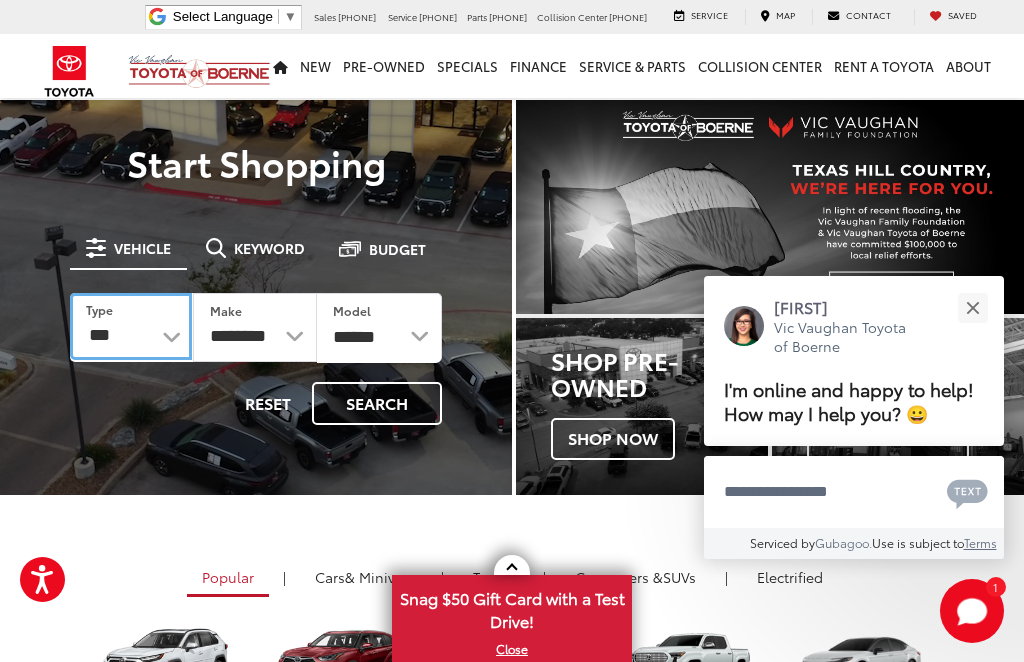 click on "***
***
****
*********" at bounding box center (131, 326) 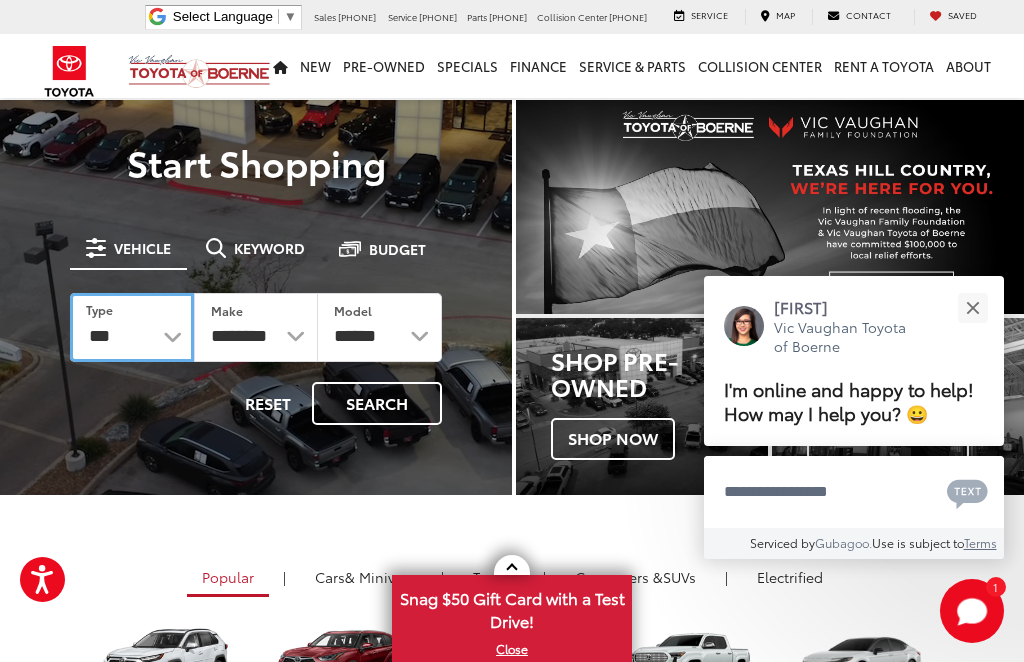 select on "********" 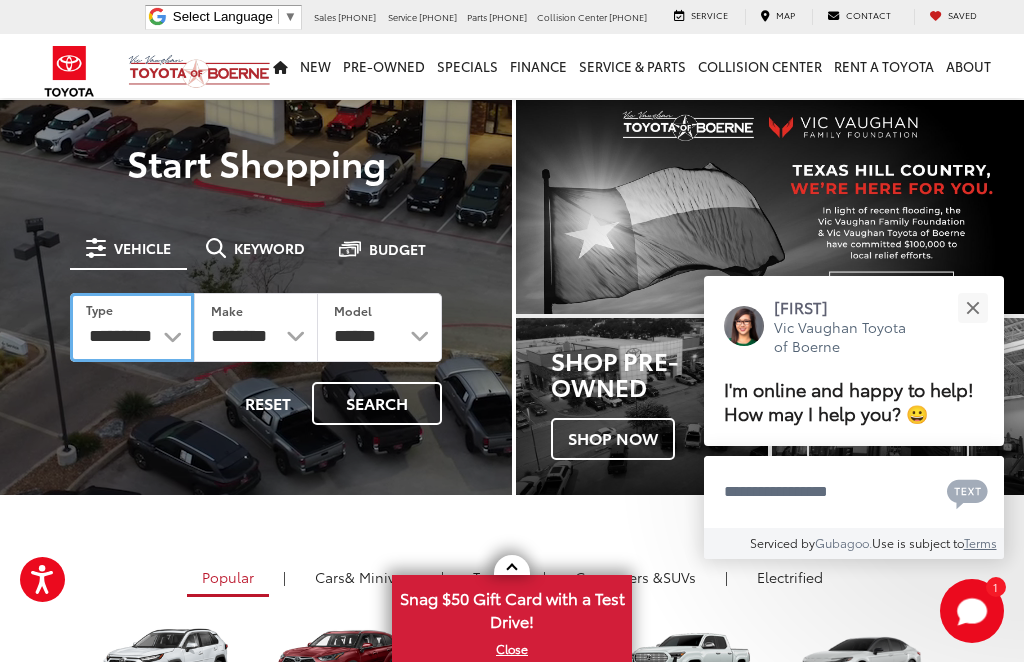 select on "******" 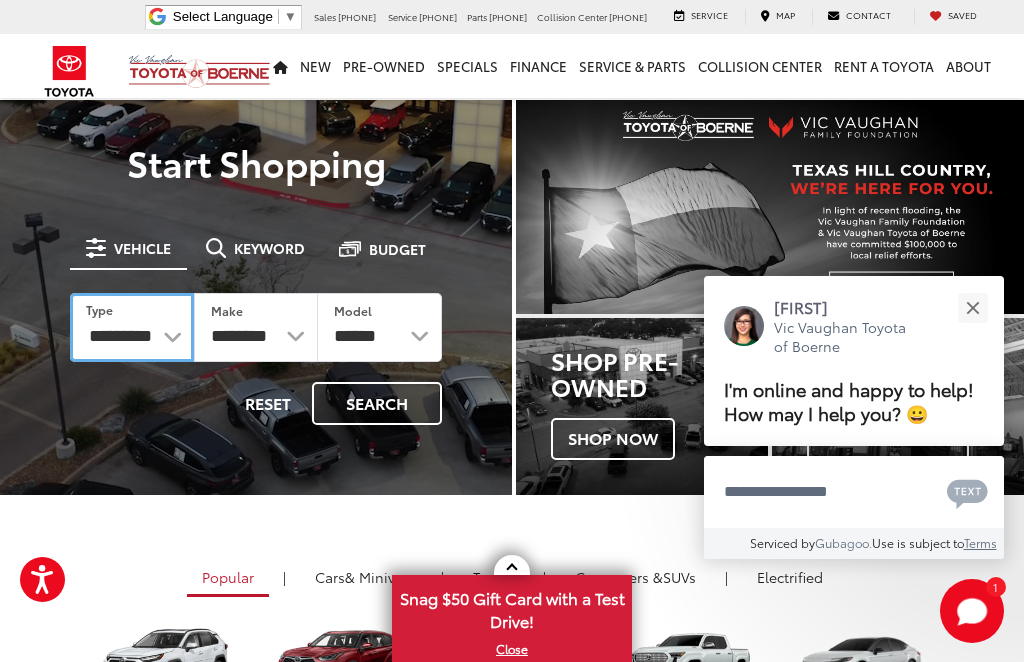 select 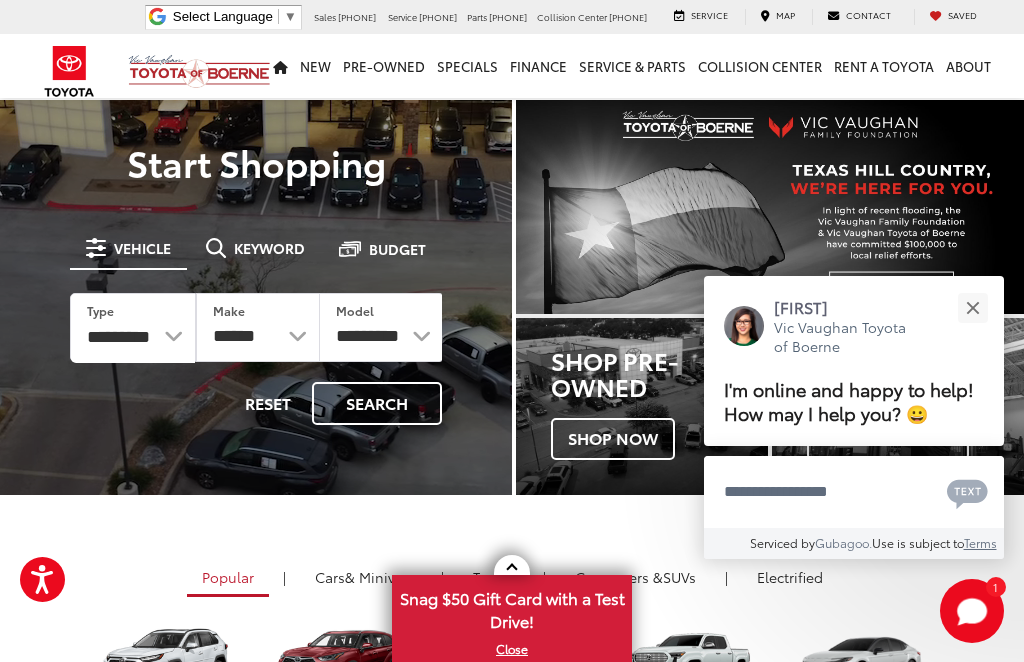 click on "Search" at bounding box center (377, 403) 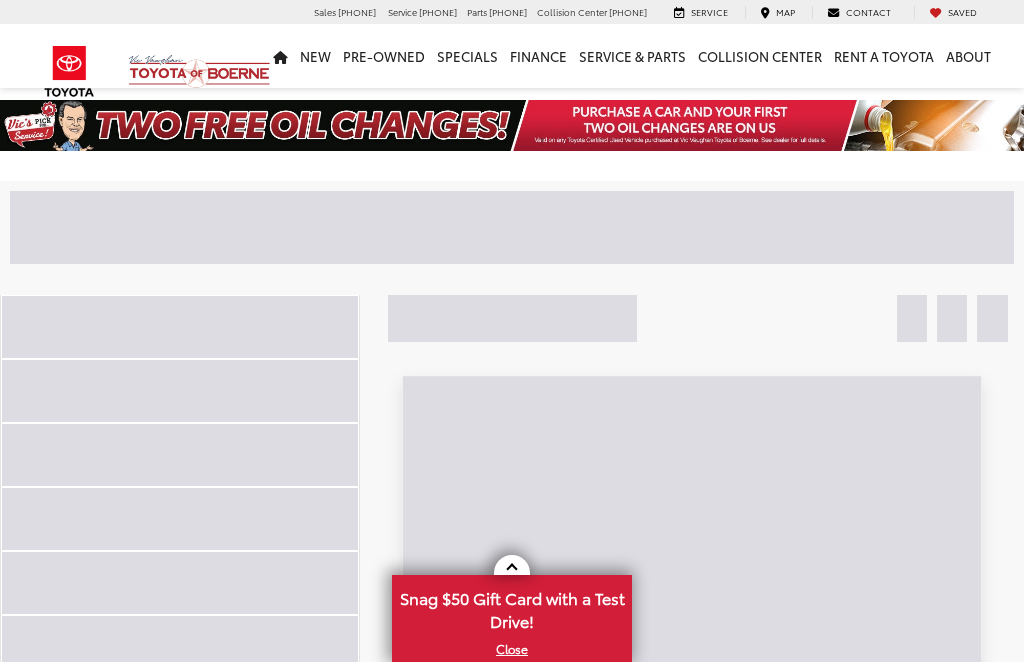scroll, scrollTop: 0, scrollLeft: 0, axis: both 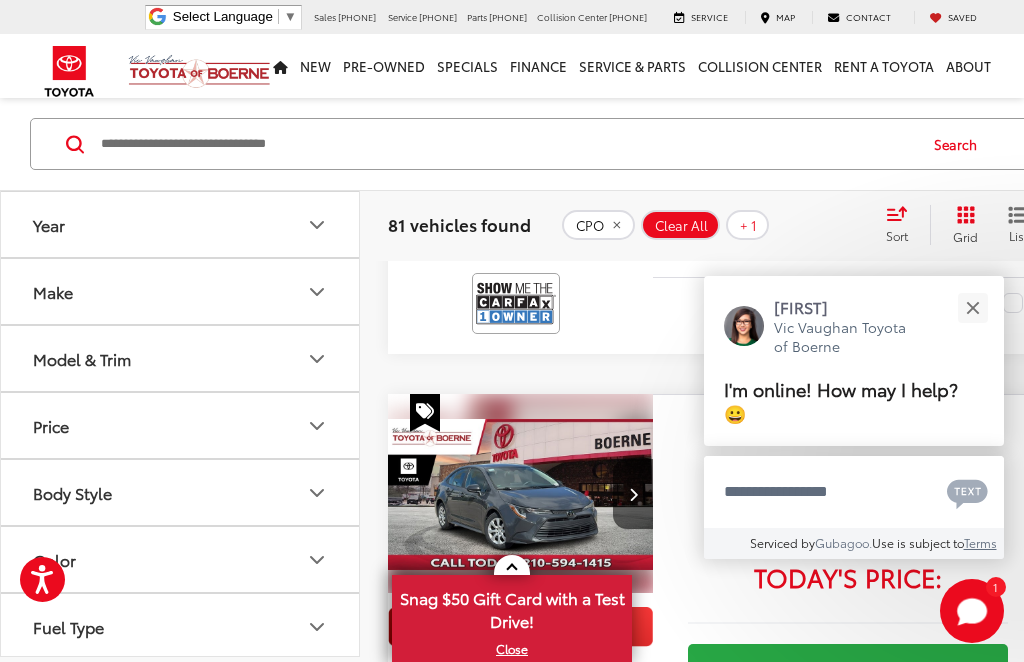 click at bounding box center (972, 307) 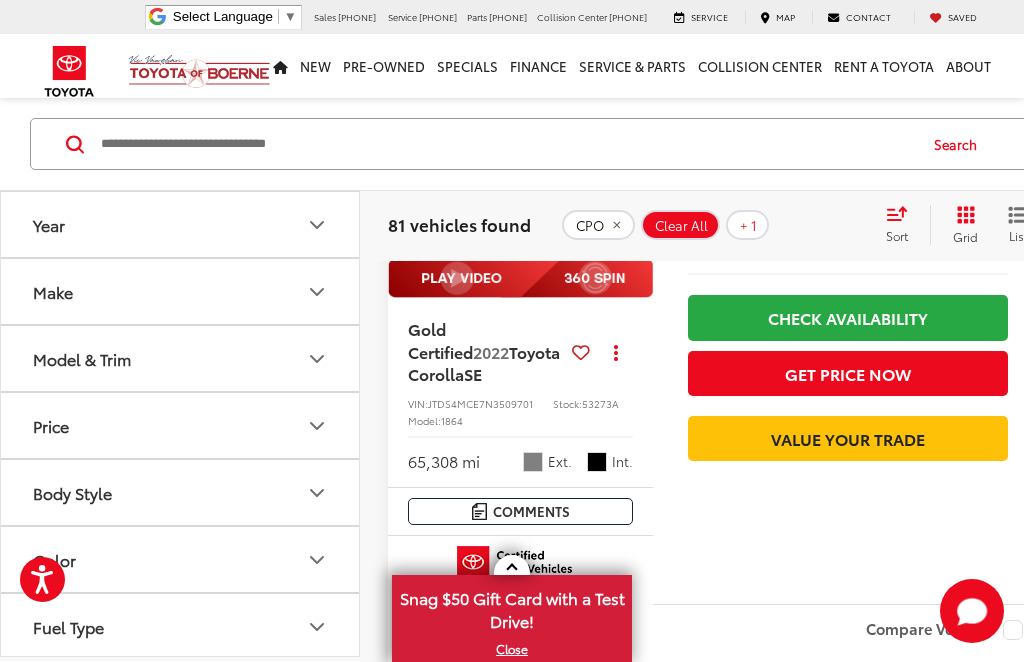 scroll, scrollTop: 2942, scrollLeft: 0, axis: vertical 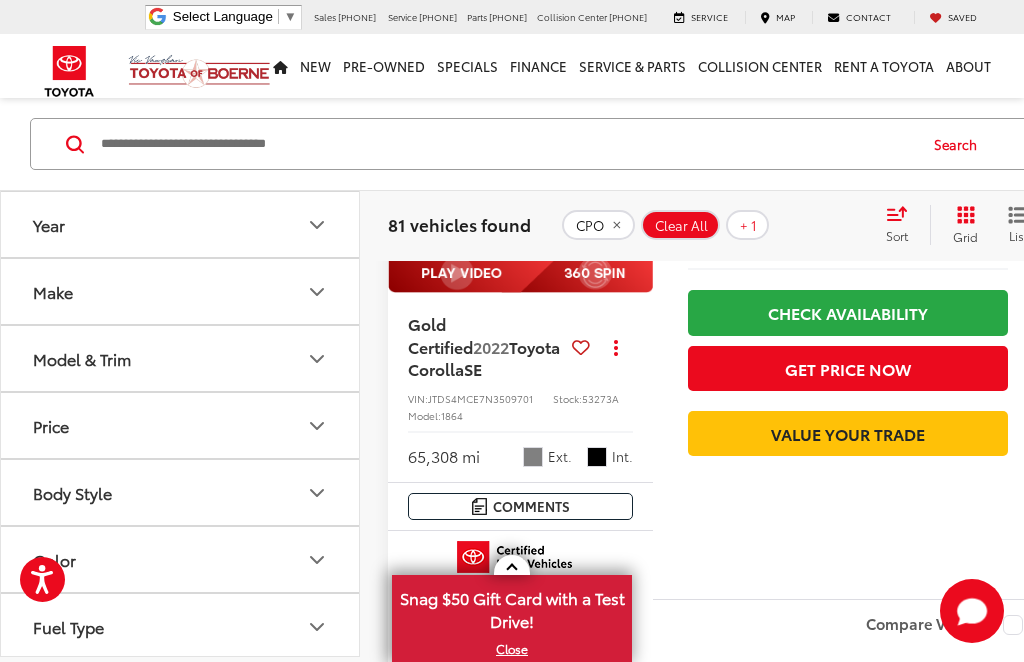 click at bounding box center [317, 225] 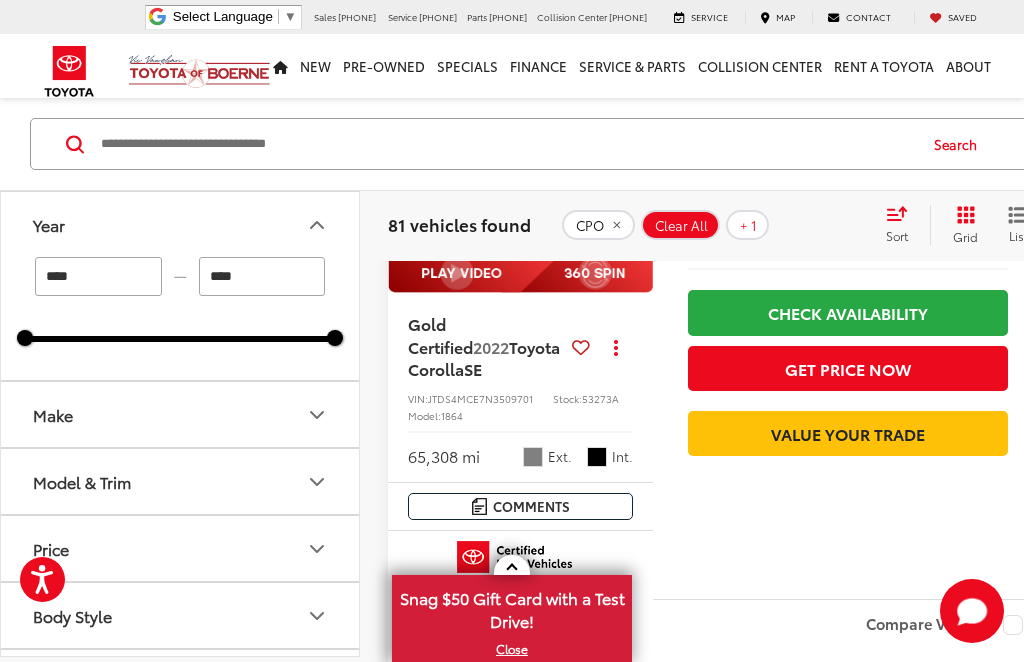 click 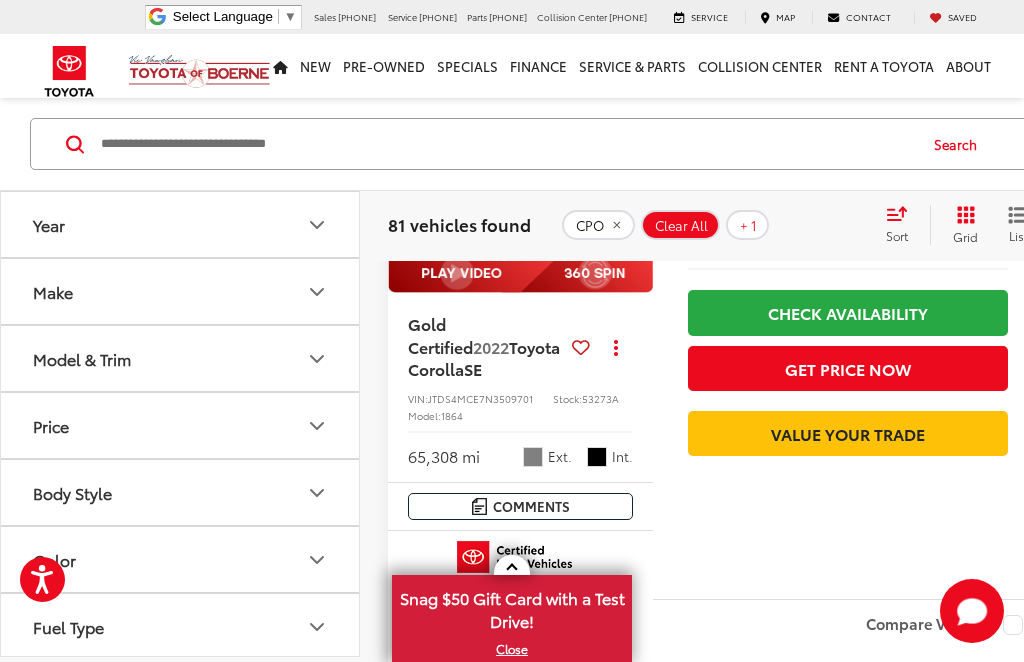 click 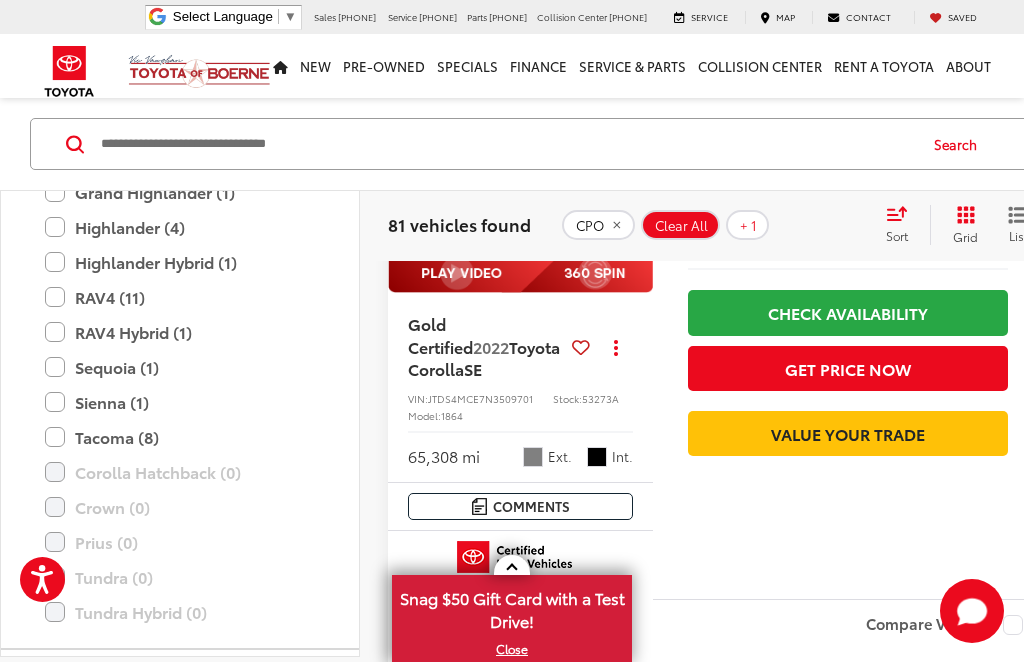 scroll, scrollTop: 462, scrollLeft: 0, axis: vertical 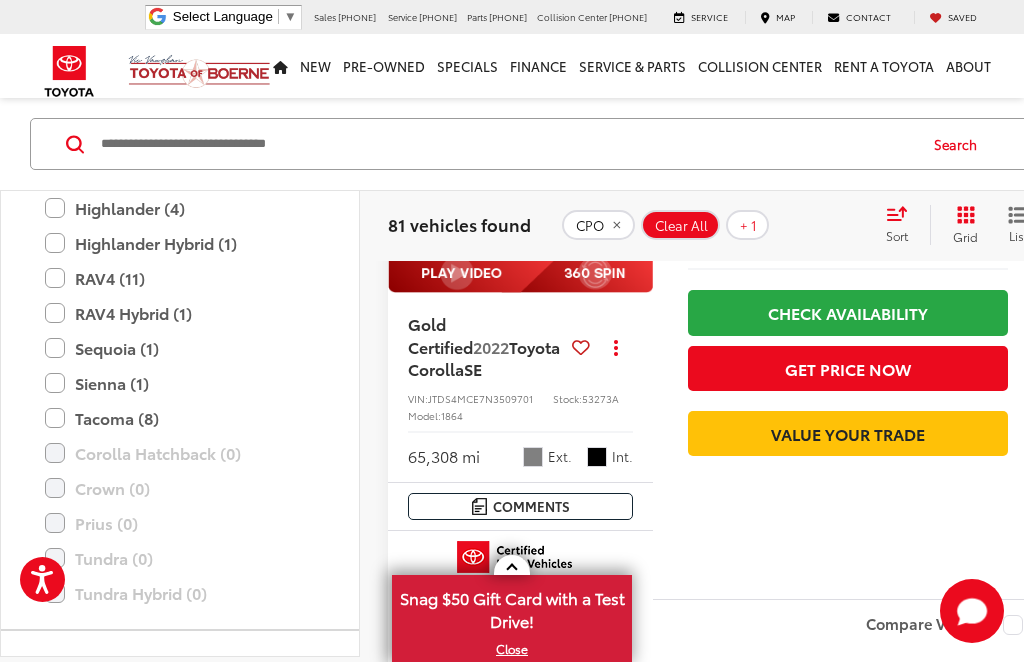 click on "Tacoma (8)" at bounding box center [180, 418] 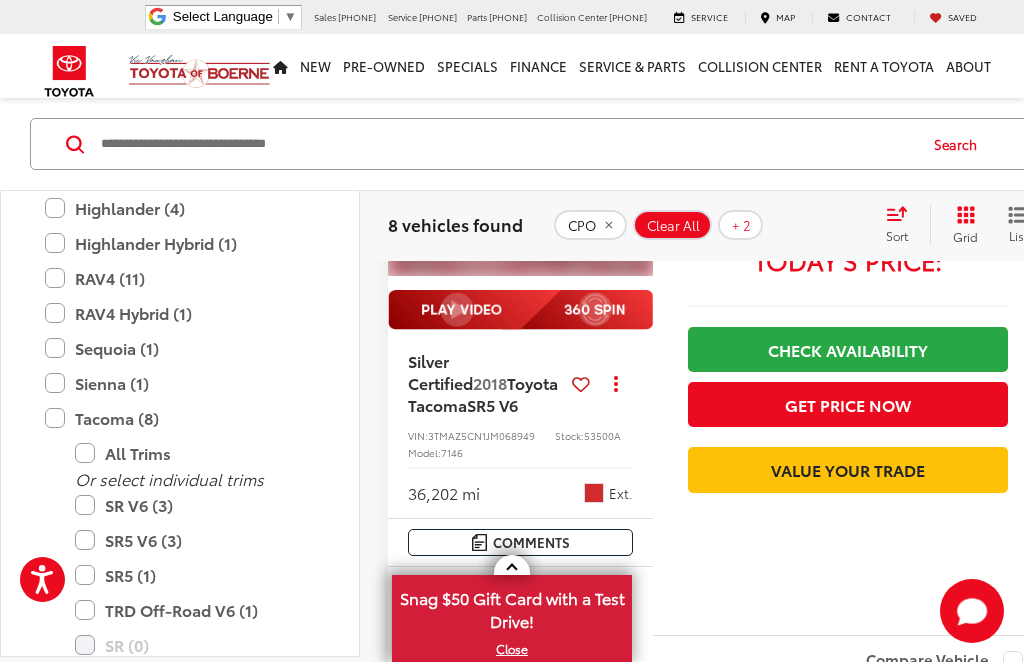 scroll, scrollTop: 868, scrollLeft: 0, axis: vertical 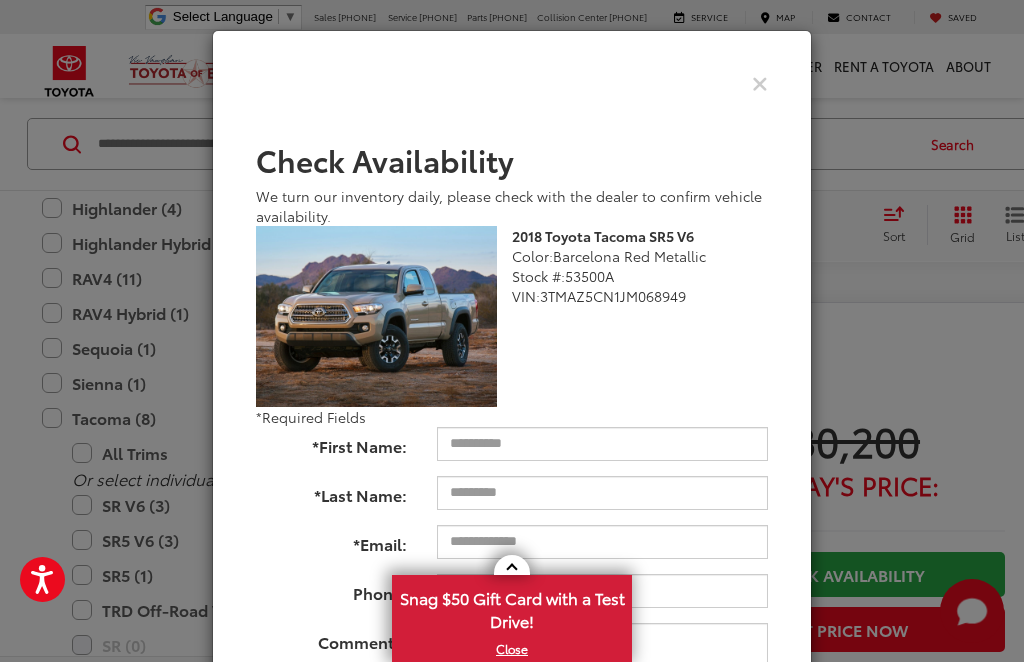 click at bounding box center (512, 83) 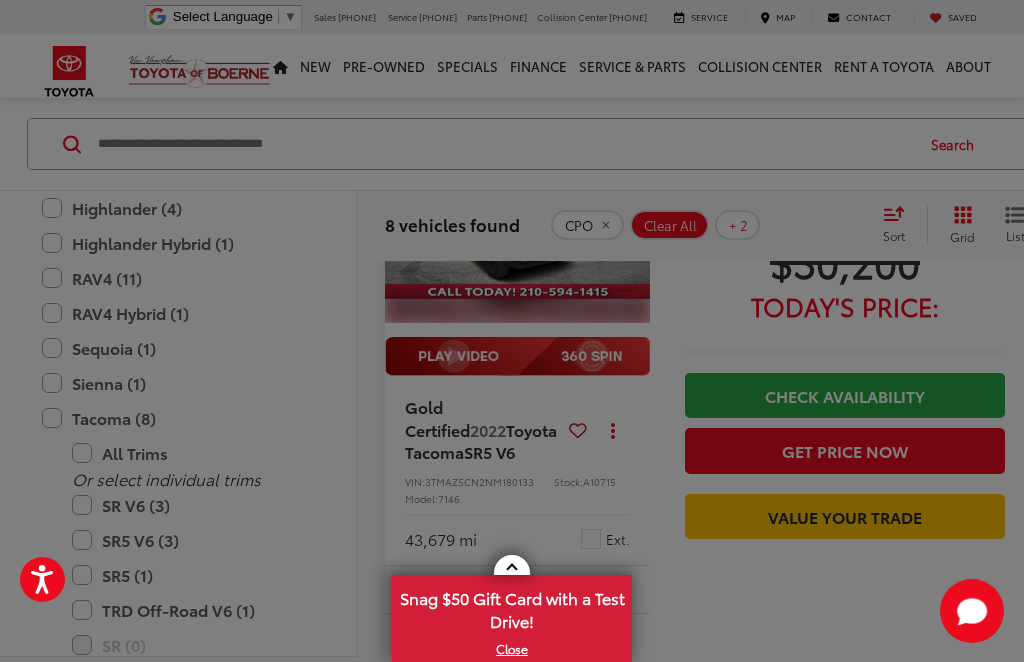 scroll, scrollTop: 1617, scrollLeft: 3, axis: both 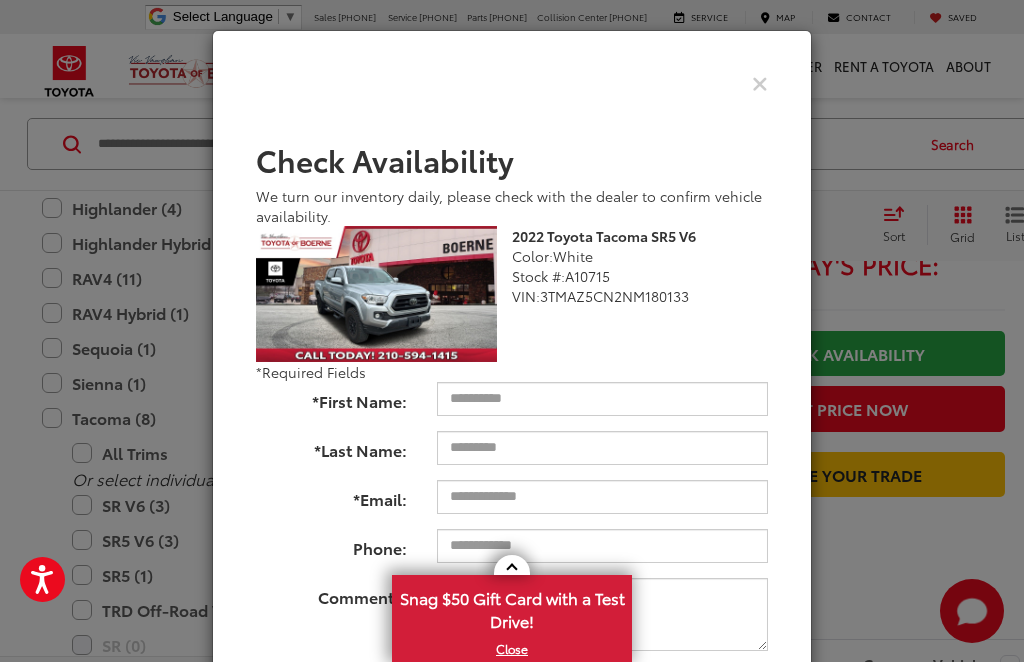 click at bounding box center (760, 82) 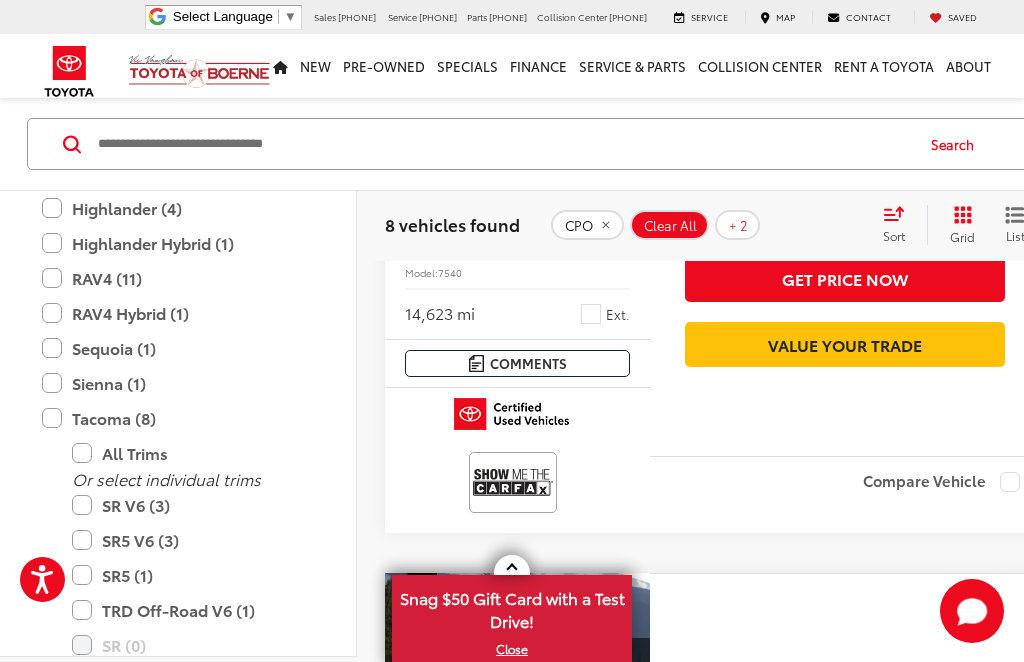 scroll, scrollTop: 4400, scrollLeft: 3, axis: both 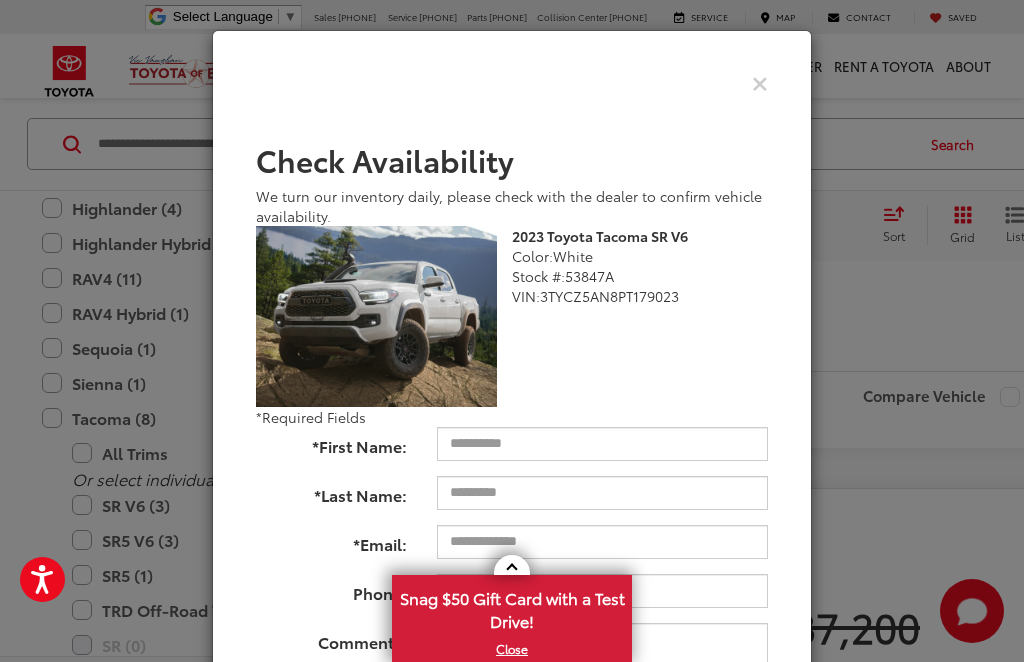 click at bounding box center (512, 83) 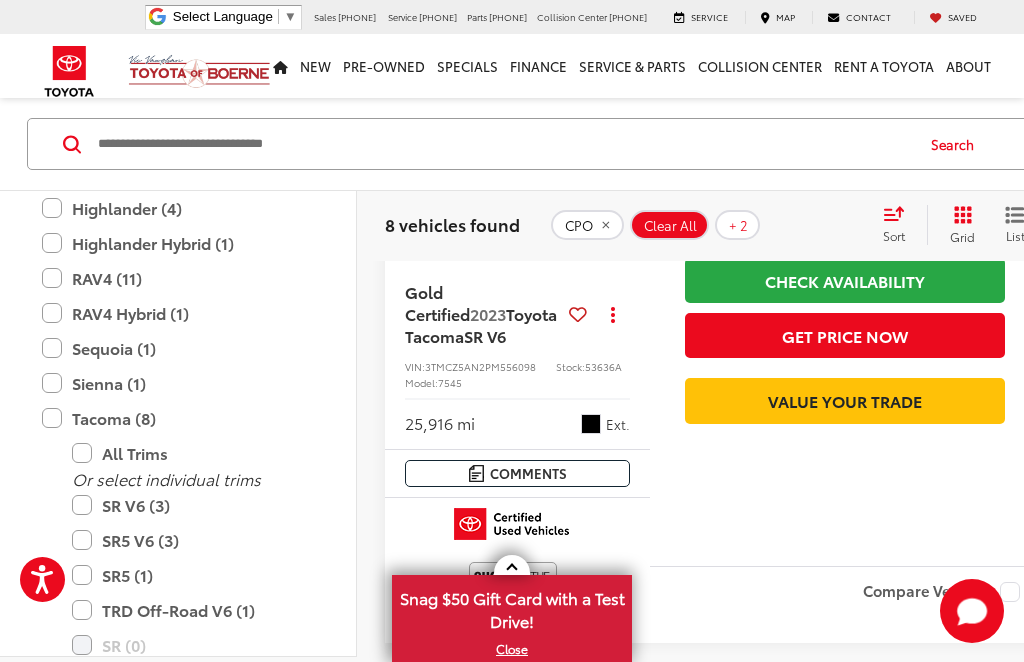 scroll, scrollTop: 3642, scrollLeft: 3, axis: both 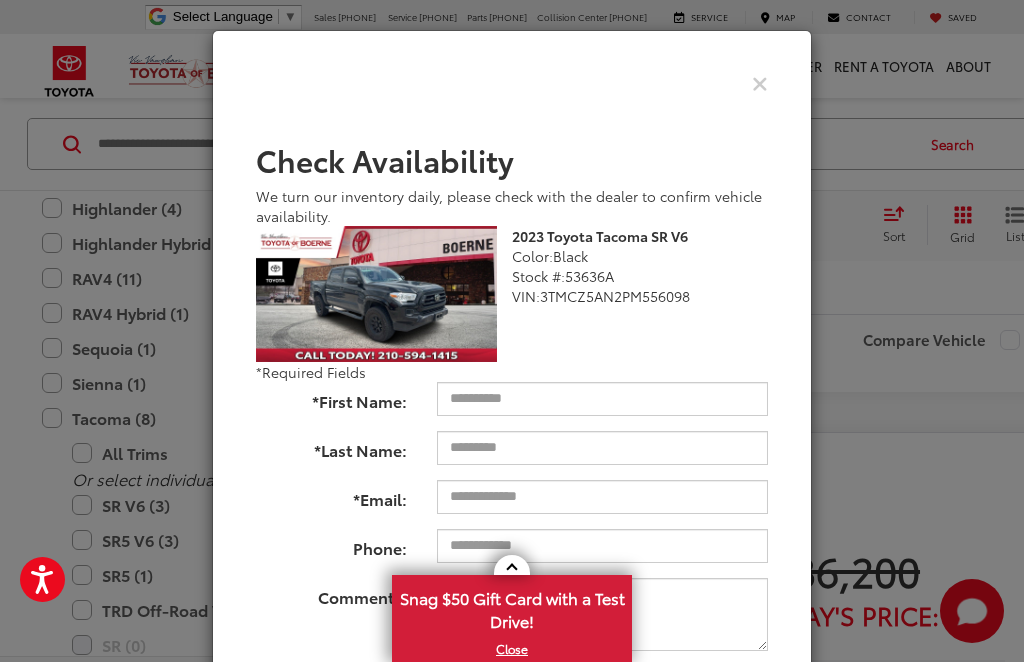 click at bounding box center [512, 83] 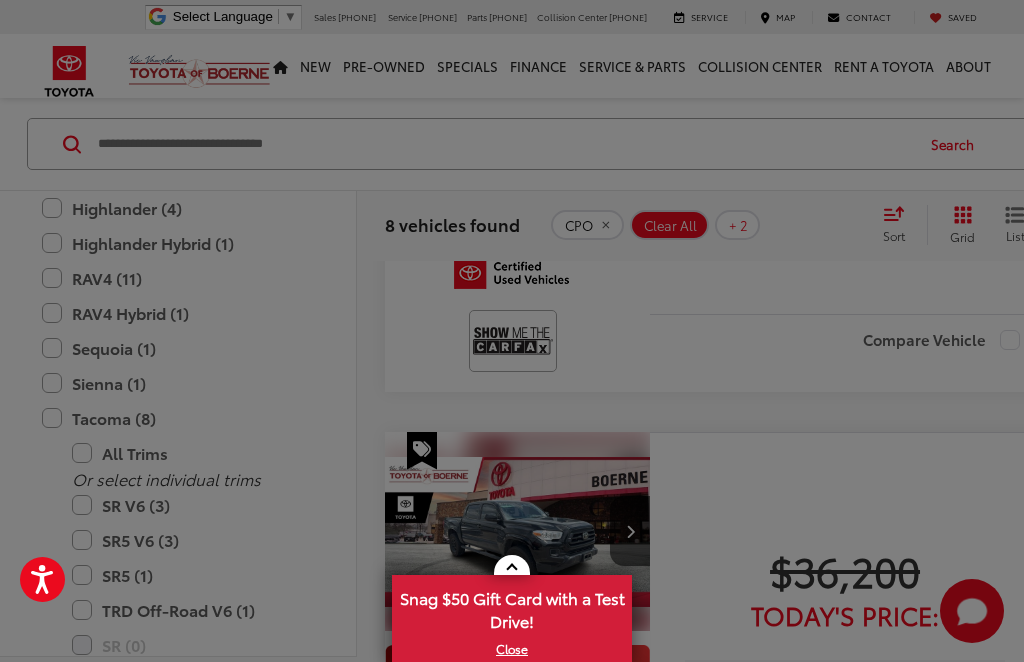 click at bounding box center (760, -105) 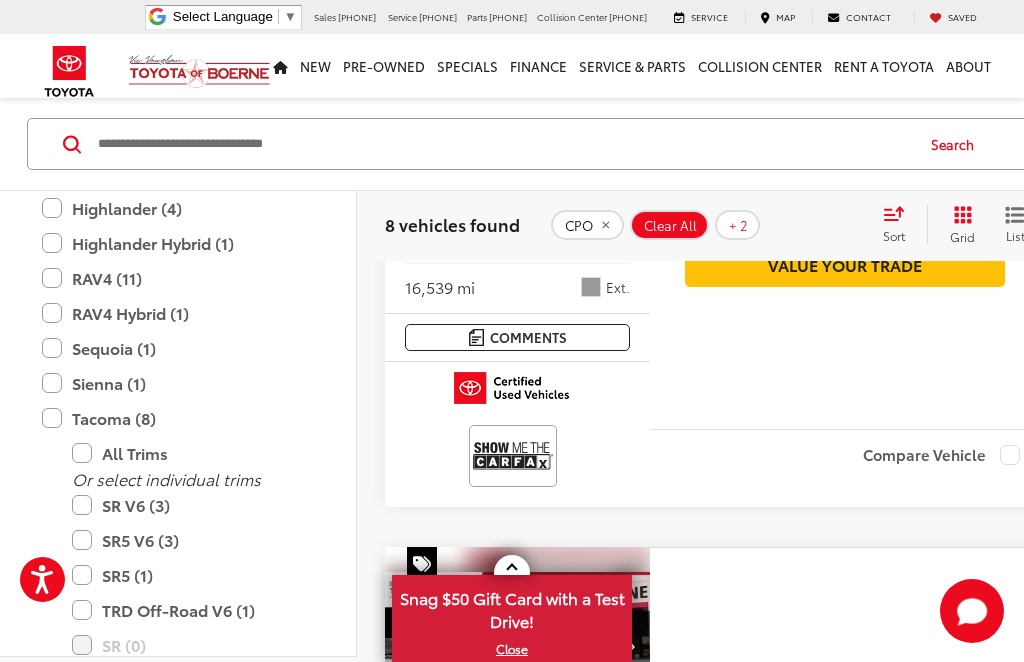 scroll, scrollTop: 3089, scrollLeft: 3, axis: both 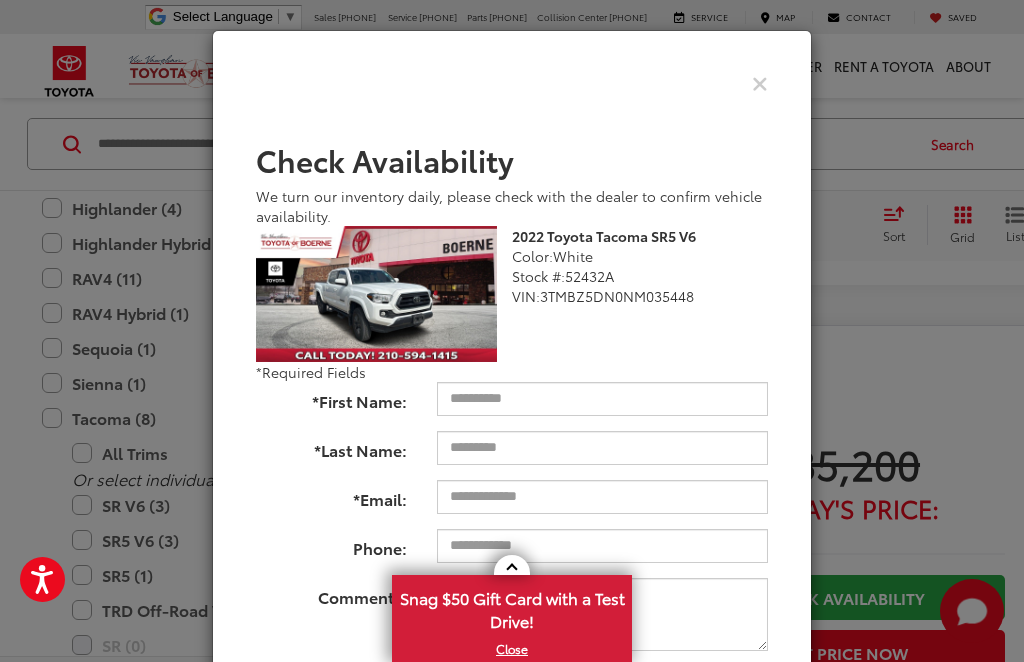 click at bounding box center (760, 82) 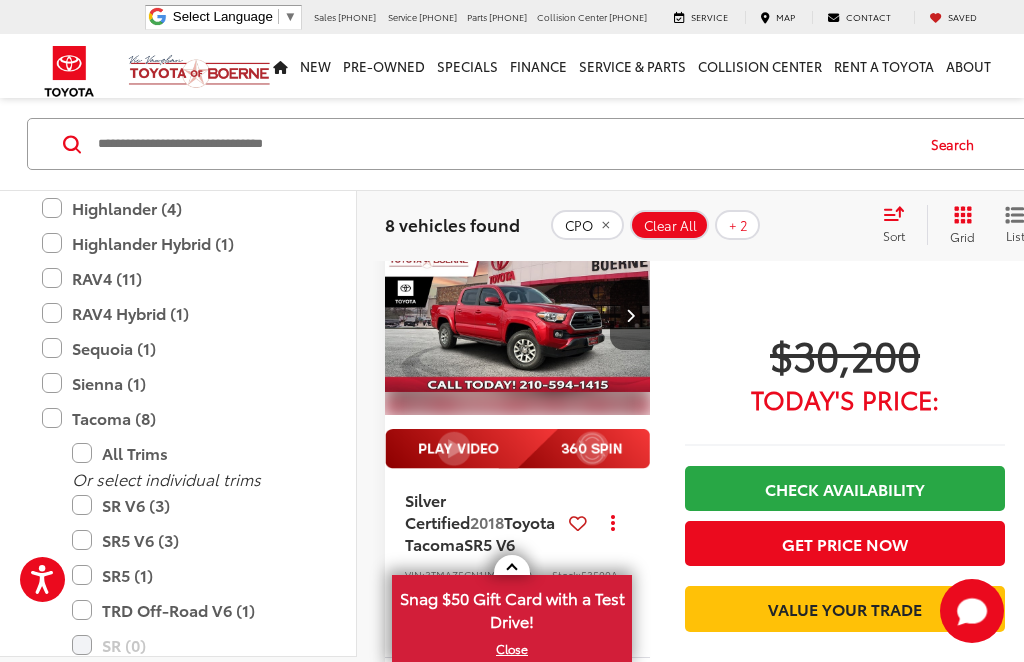 scroll, scrollTop: 796, scrollLeft: 3, axis: both 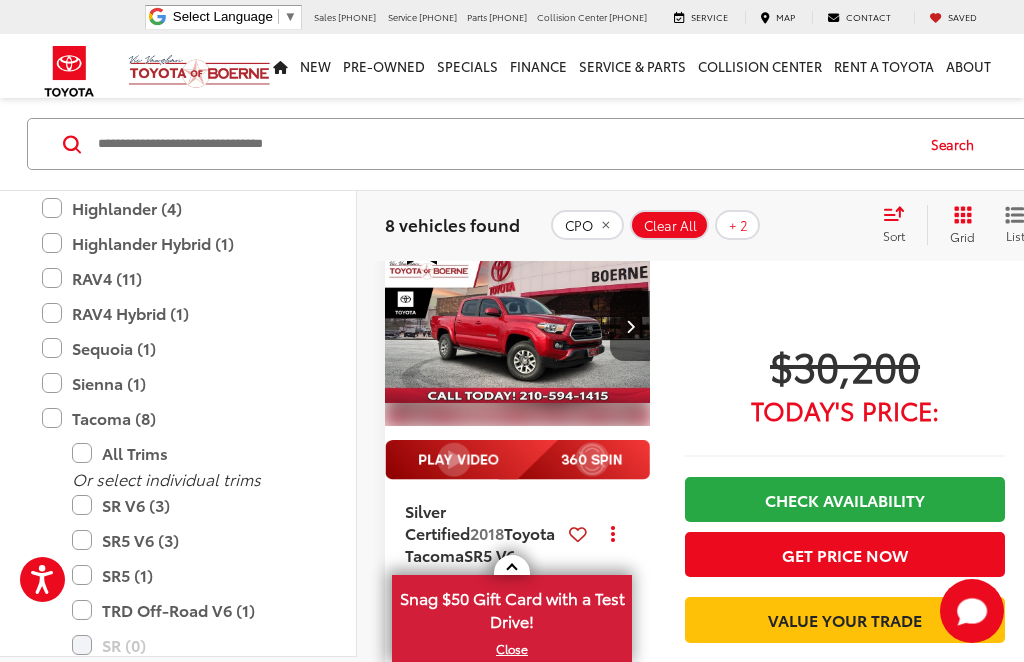 click at bounding box center (518, 327) 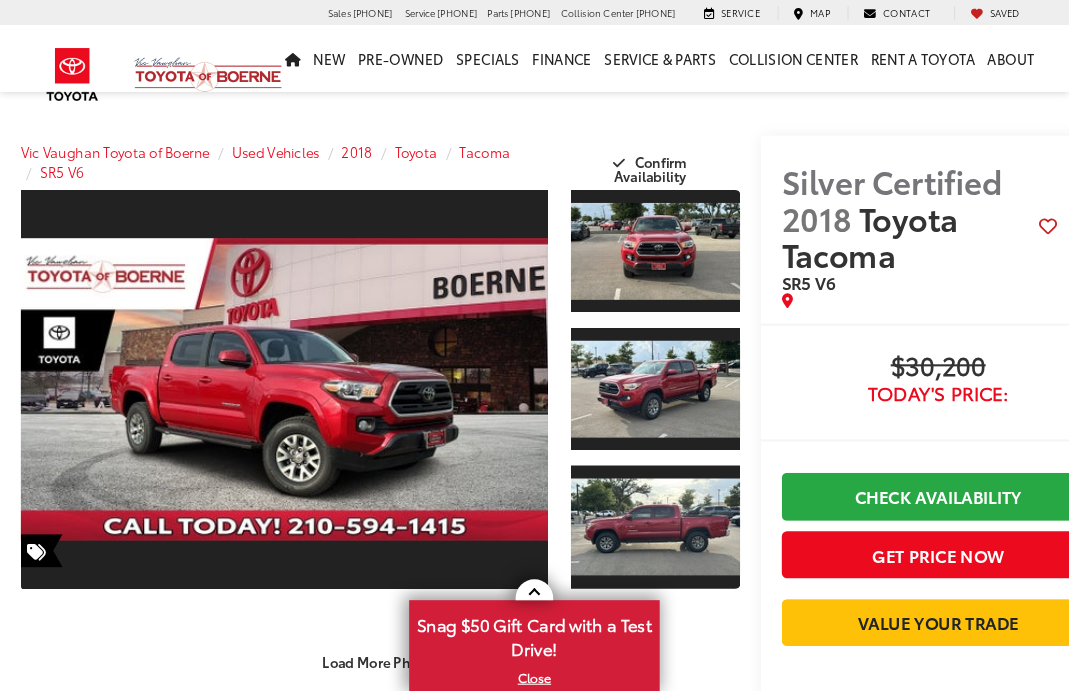 scroll, scrollTop: 5, scrollLeft: 0, axis: vertical 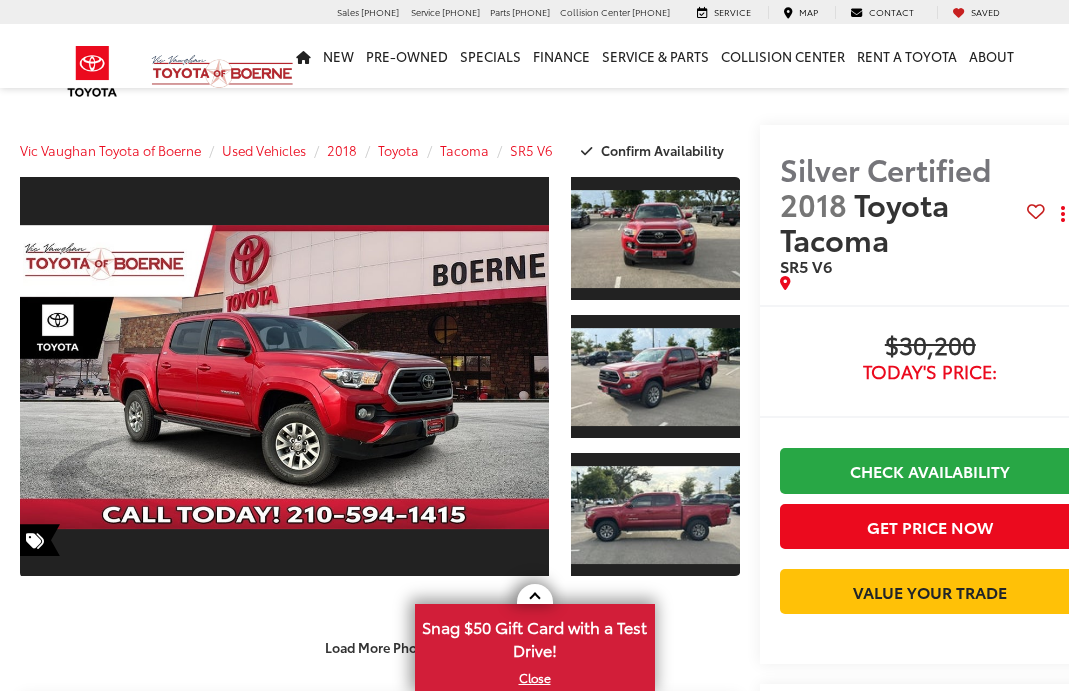 click at bounding box center (656, 376) 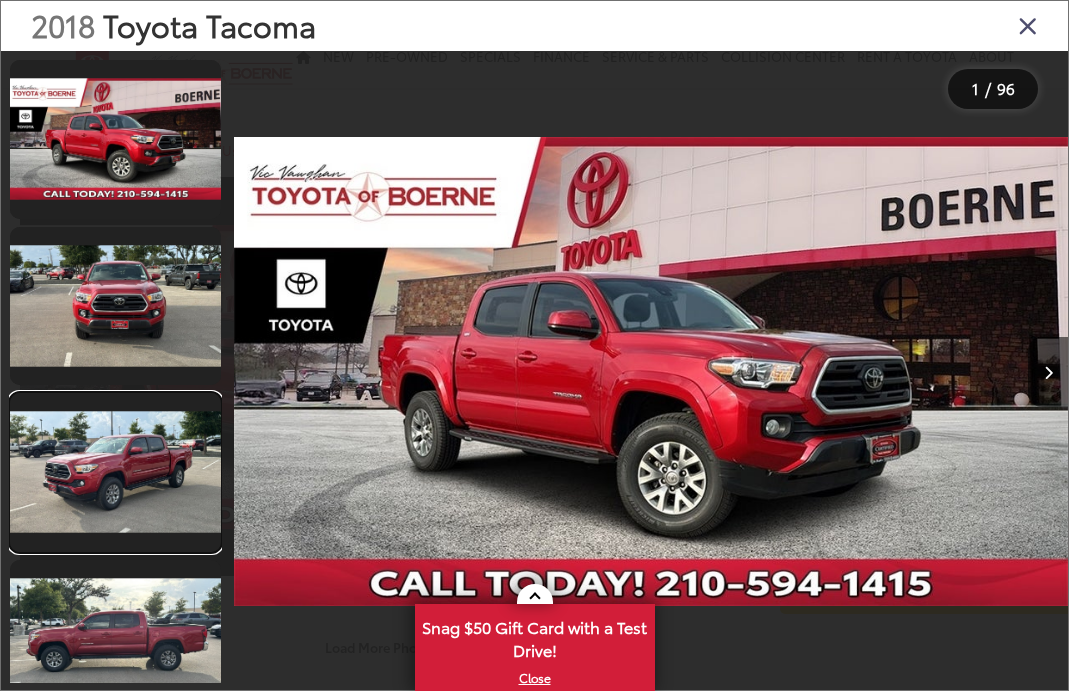 scroll, scrollTop: 54, scrollLeft: 0, axis: vertical 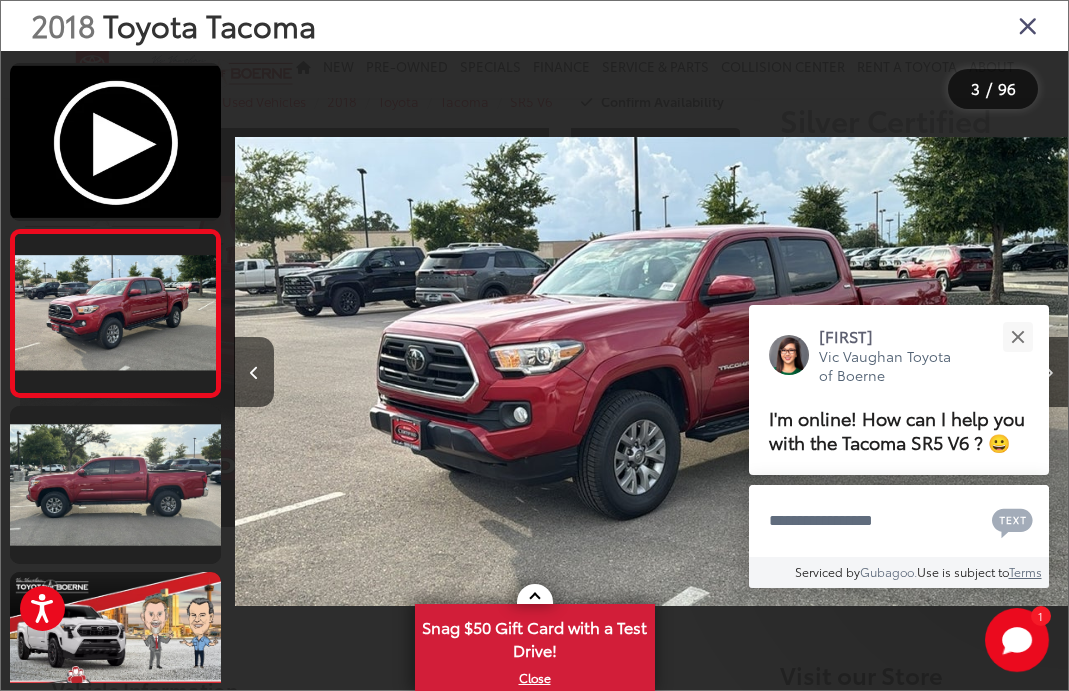 click at bounding box center (1017, 336) 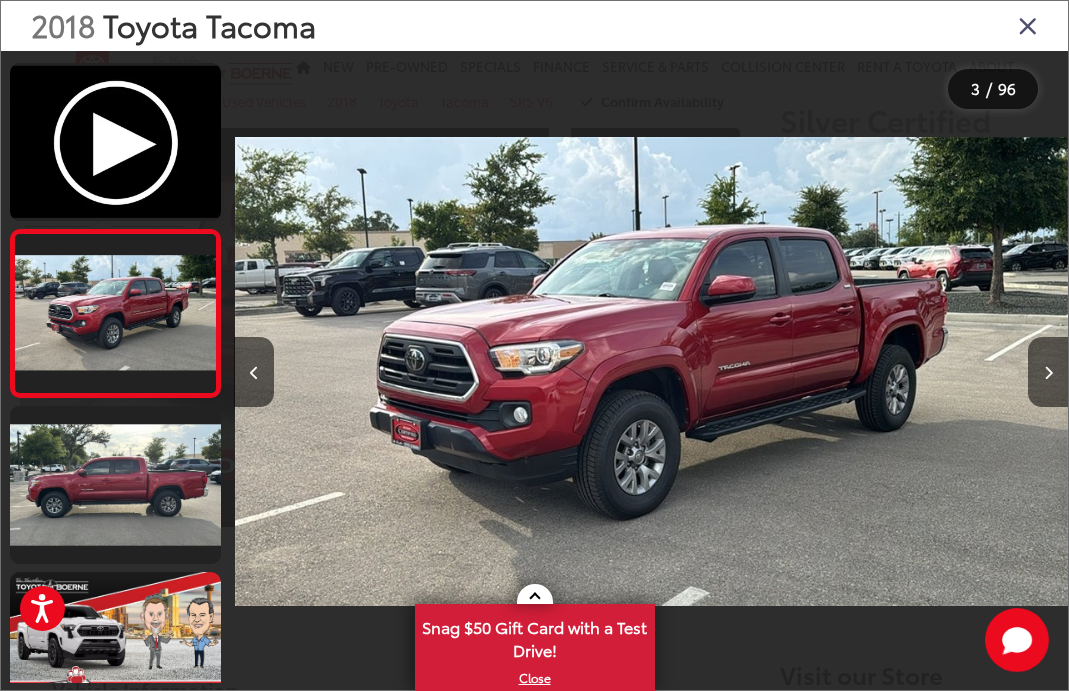 click at bounding box center [1020, 371] 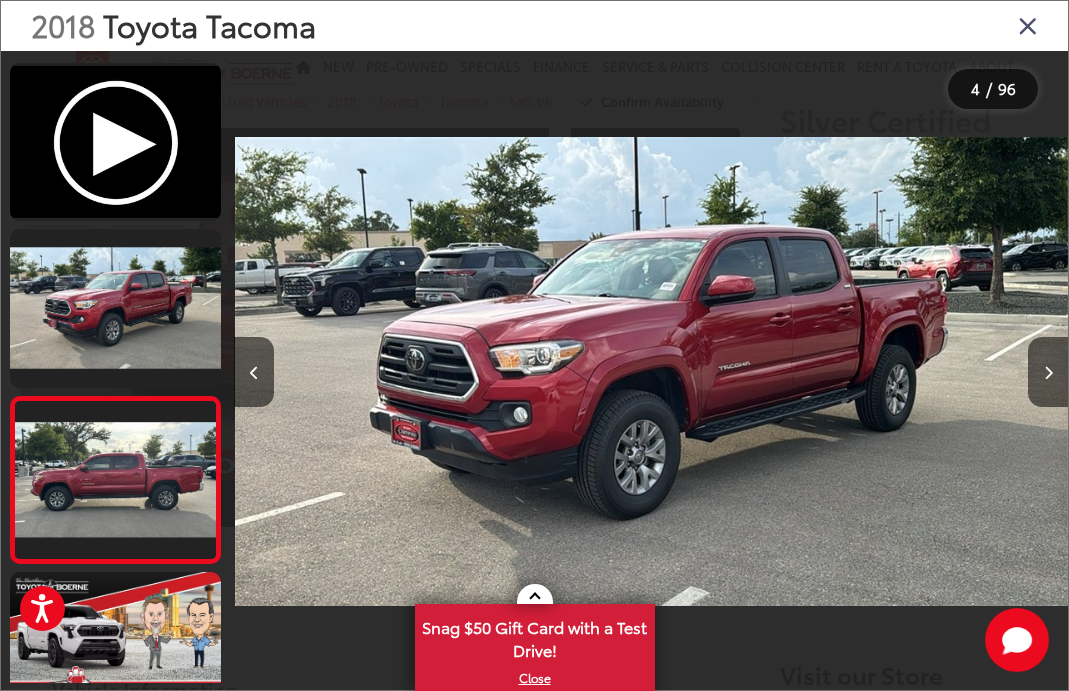 scroll, scrollTop: 0, scrollLeft: 2501, axis: horizontal 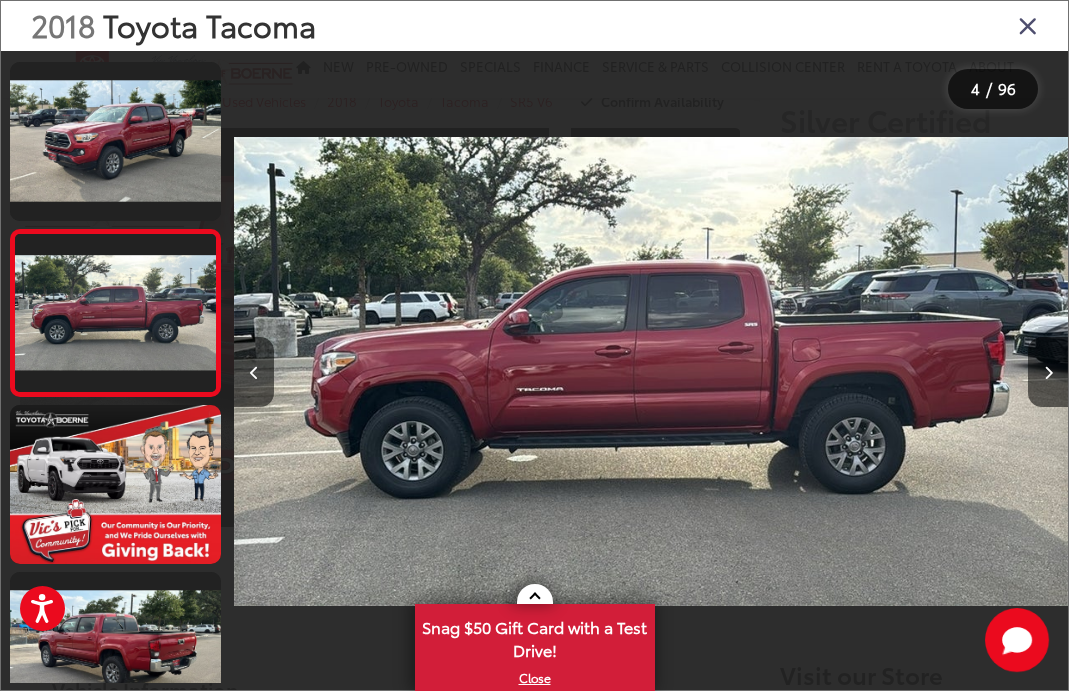 click at bounding box center [1048, 372] 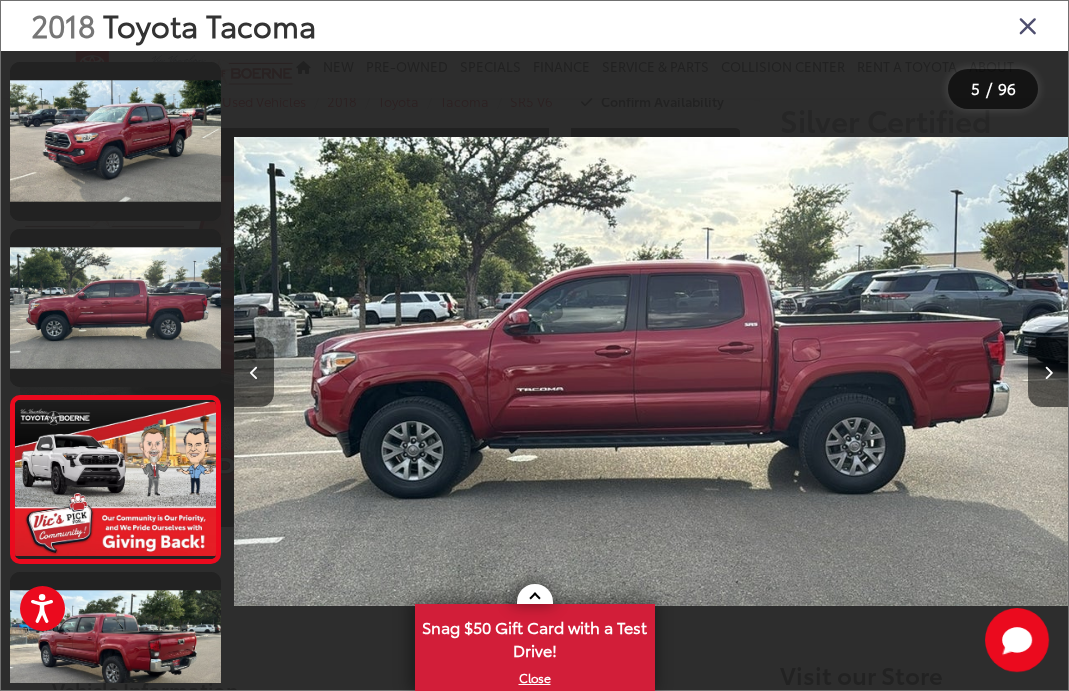 scroll, scrollTop: 0, scrollLeft: 3334, axis: horizontal 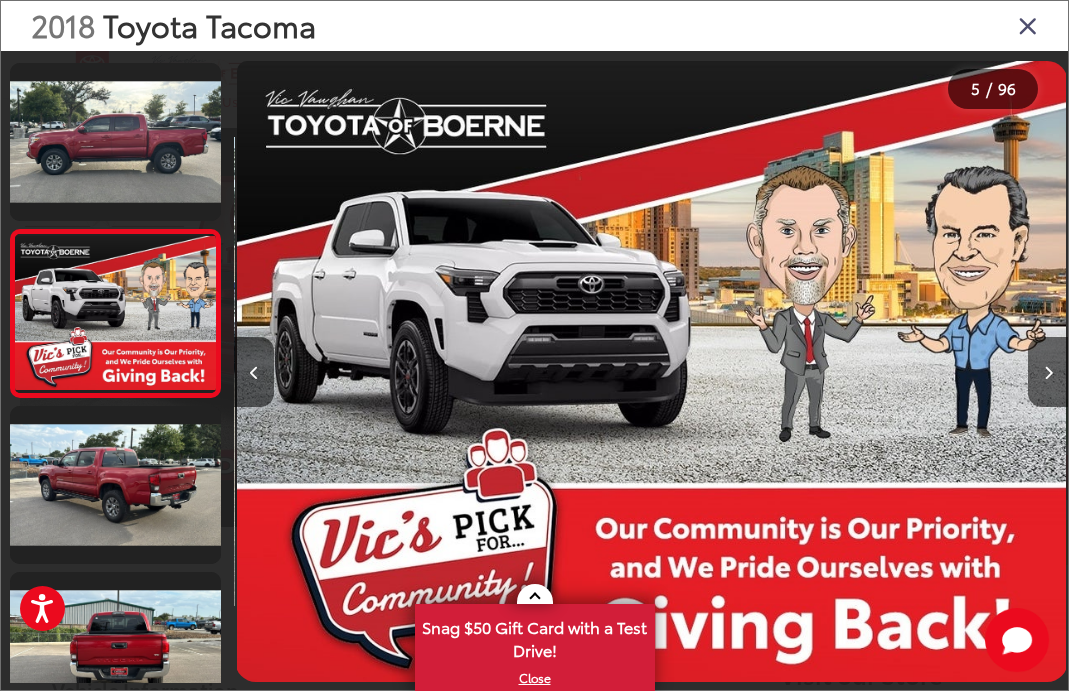 click at bounding box center (1048, 372) 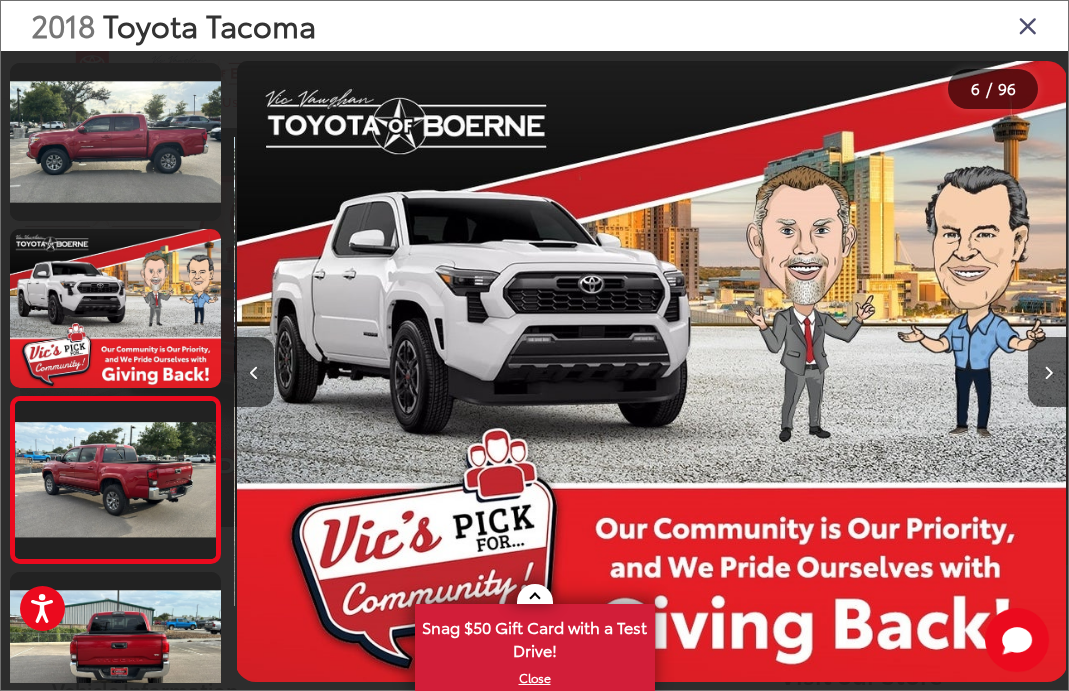 scroll, scrollTop: 0, scrollLeft: 4168, axis: horizontal 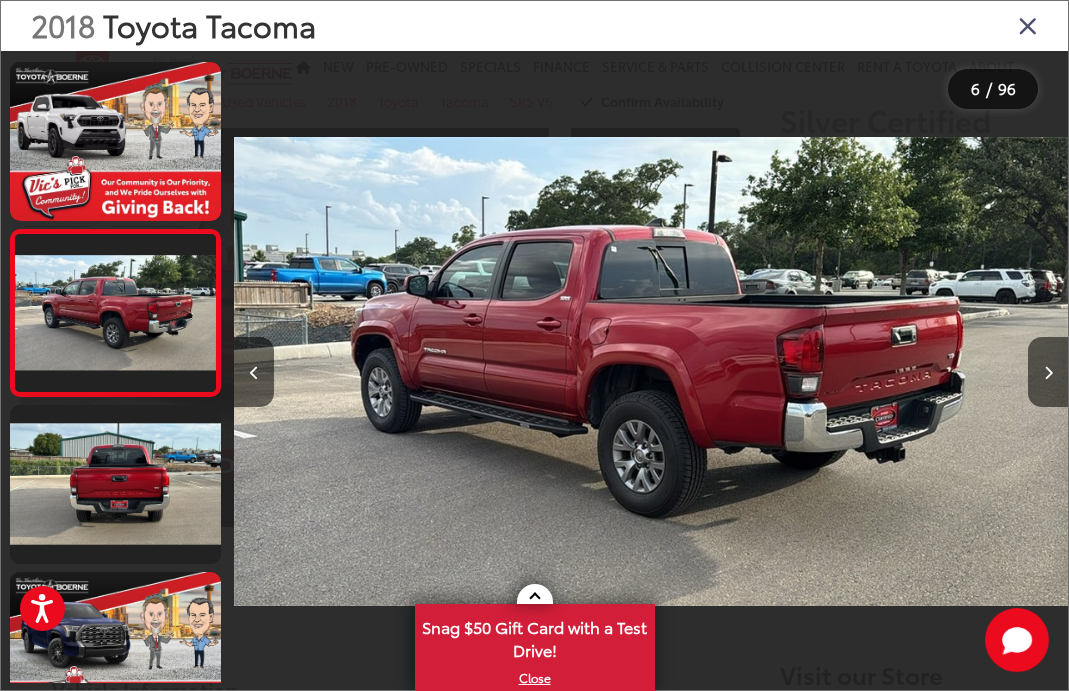 click at bounding box center [1048, 372] 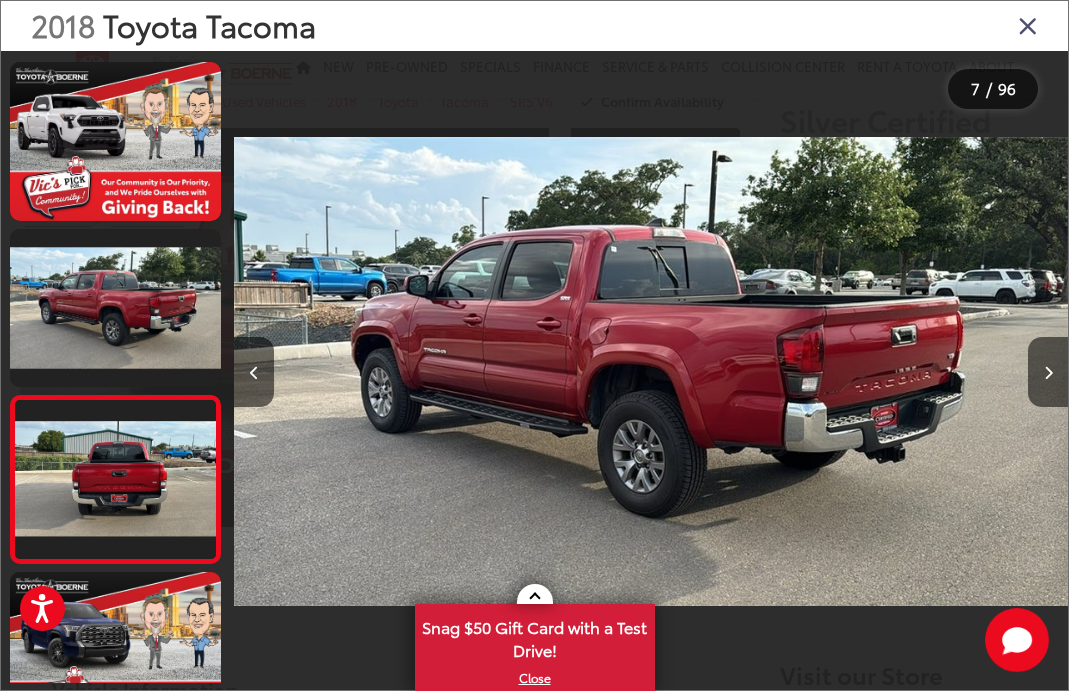 scroll, scrollTop: 0, scrollLeft: 5002, axis: horizontal 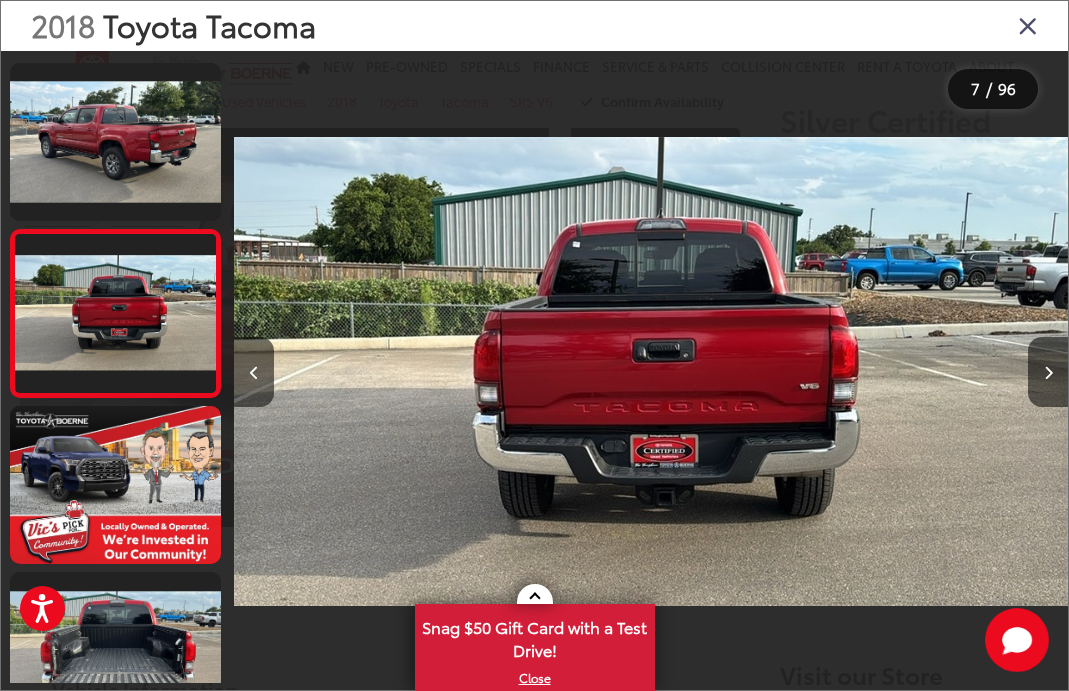 click at bounding box center [1048, 372] 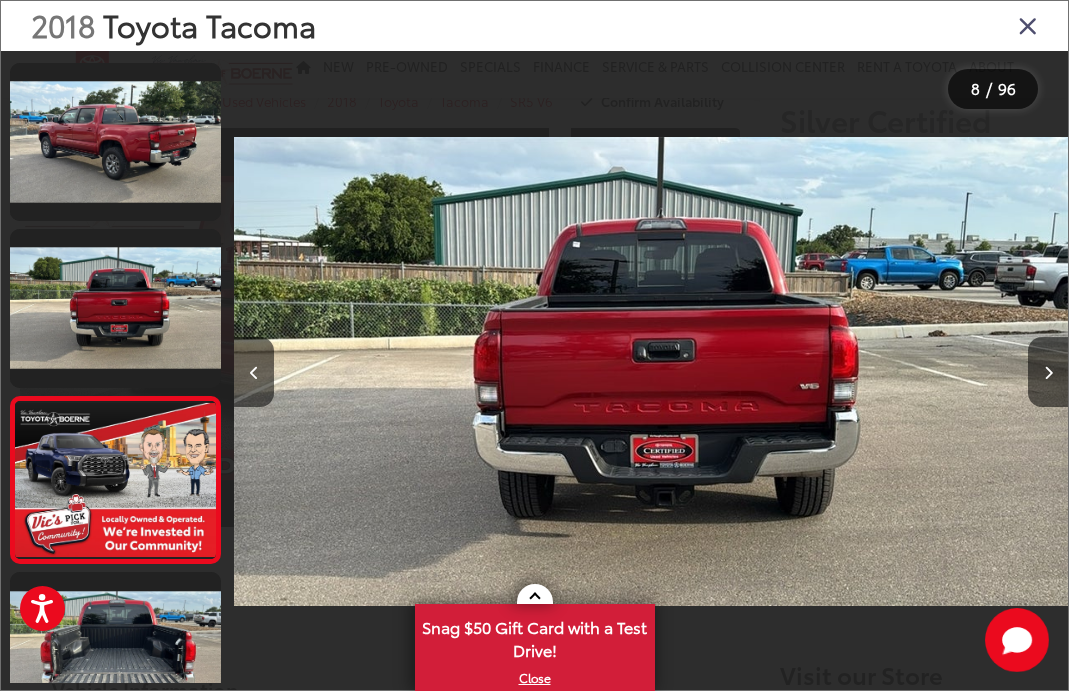 scroll, scrollTop: 0, scrollLeft: 5835, axis: horizontal 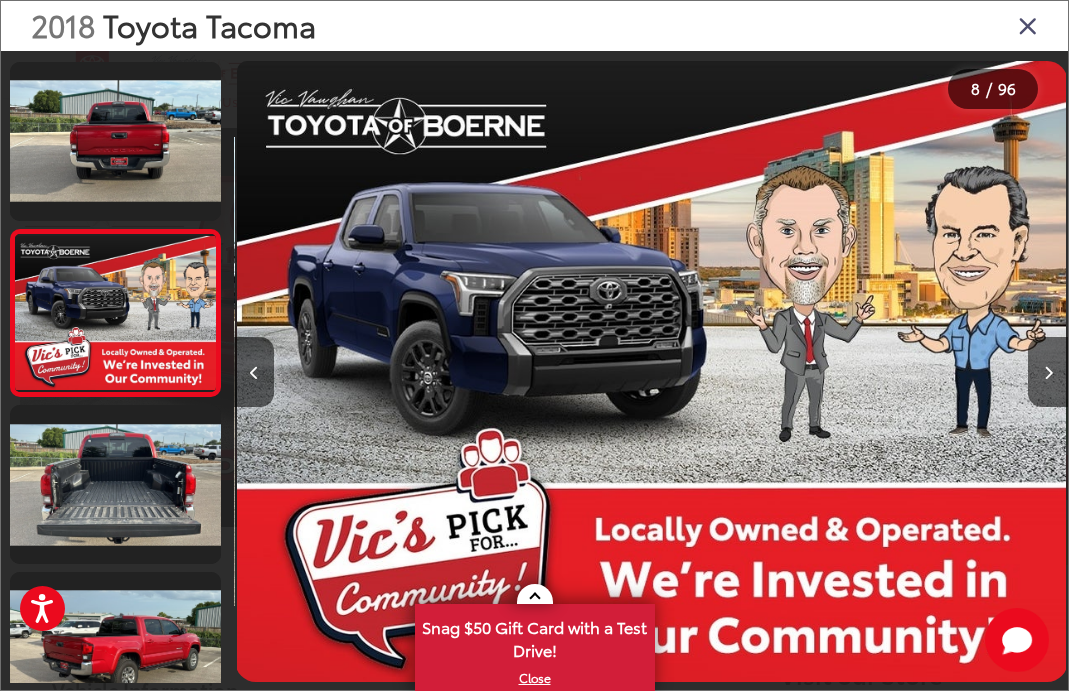 click at bounding box center (1048, 373) 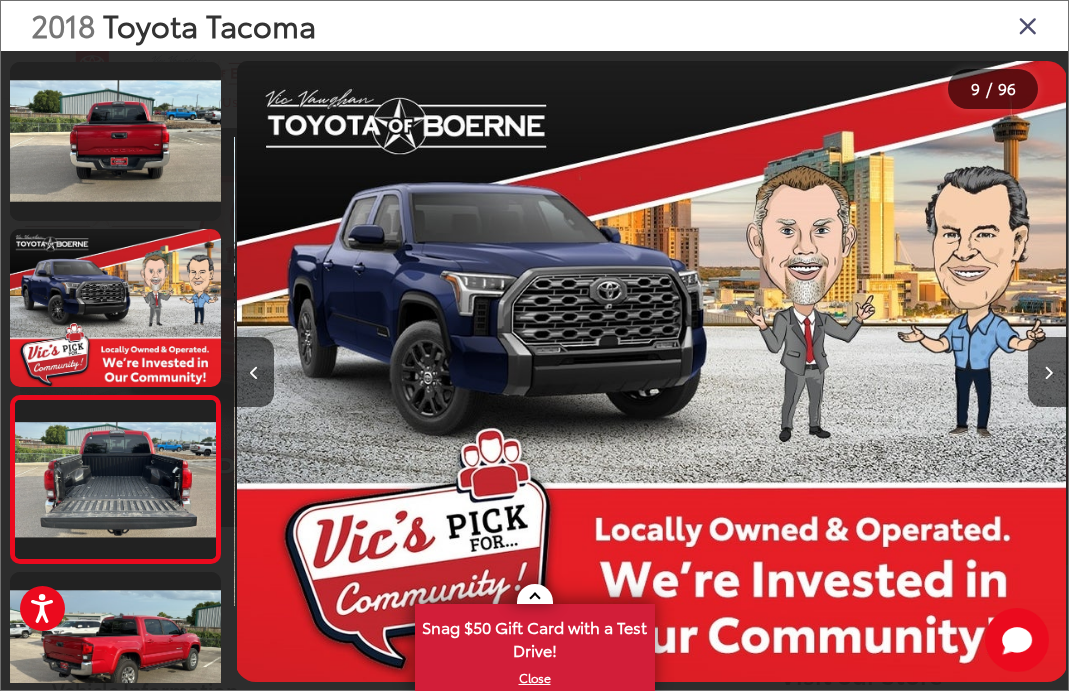 scroll, scrollTop: 0, scrollLeft: 6669, axis: horizontal 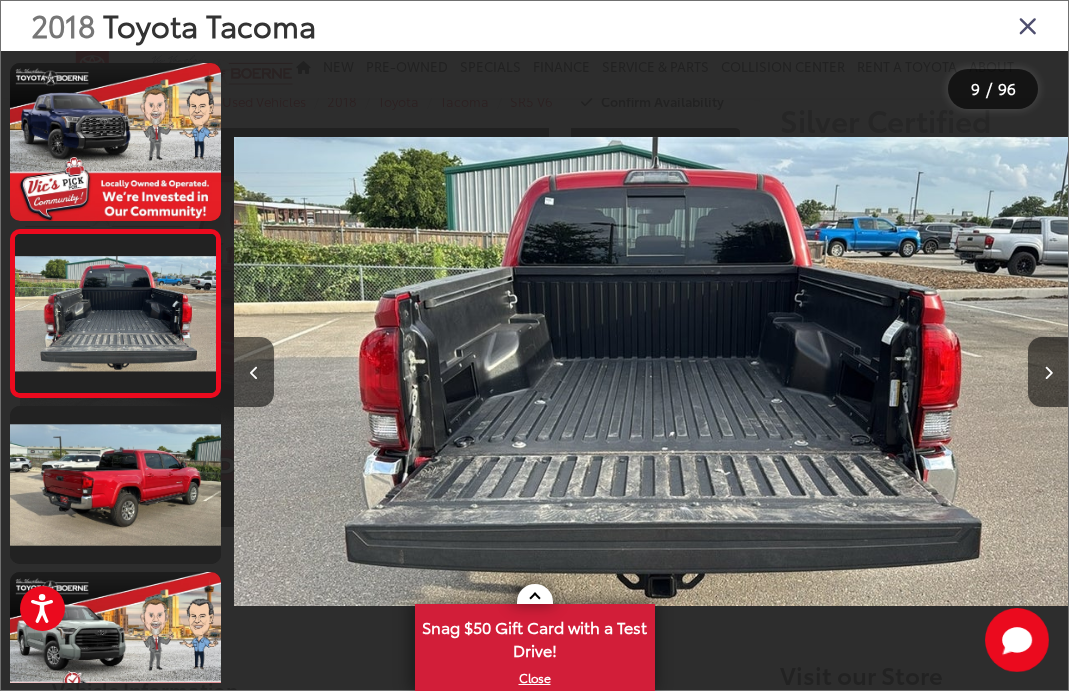 click at bounding box center [1048, 372] 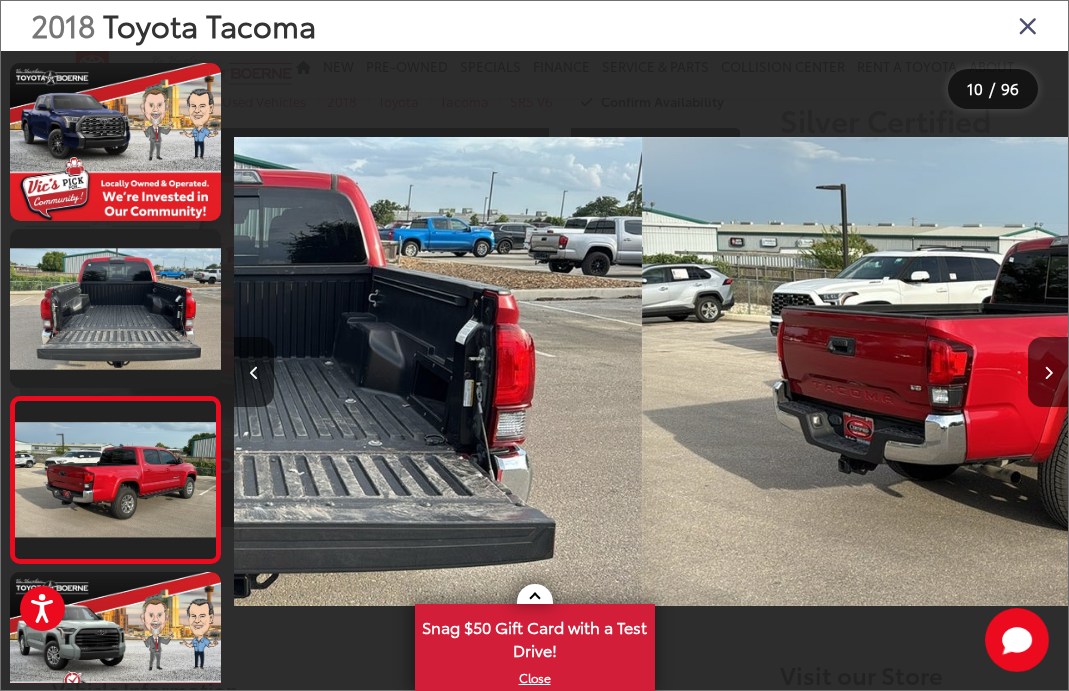 scroll, scrollTop: 0, scrollLeft: 7502, axis: horizontal 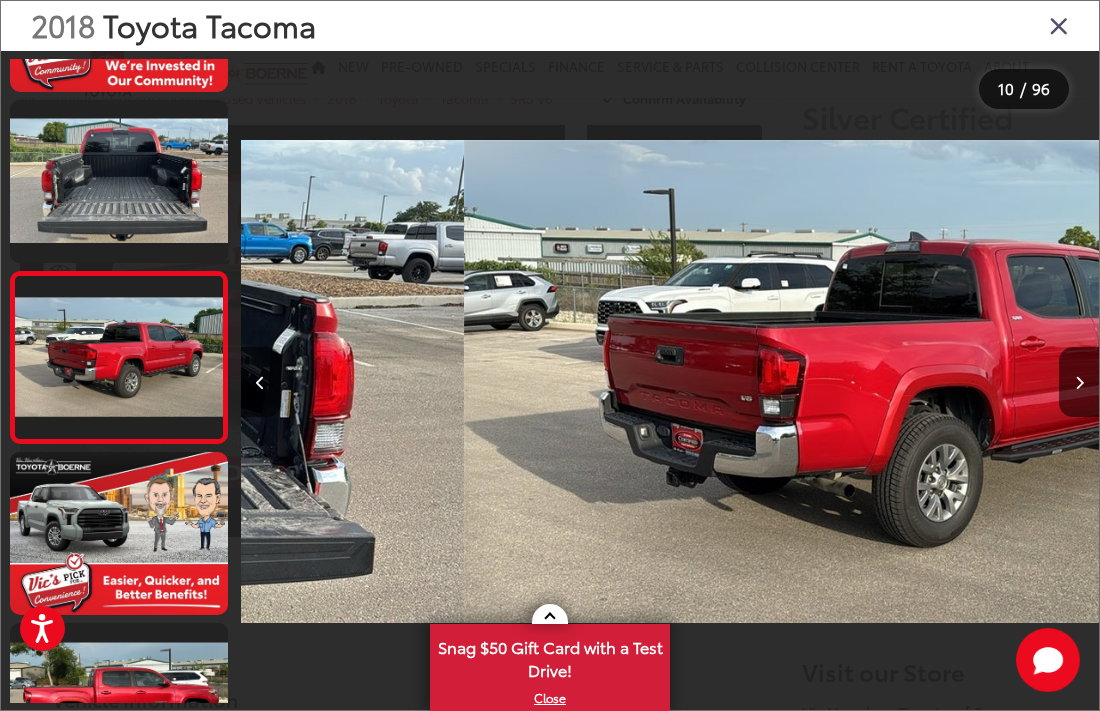 click at bounding box center (1079, 382) 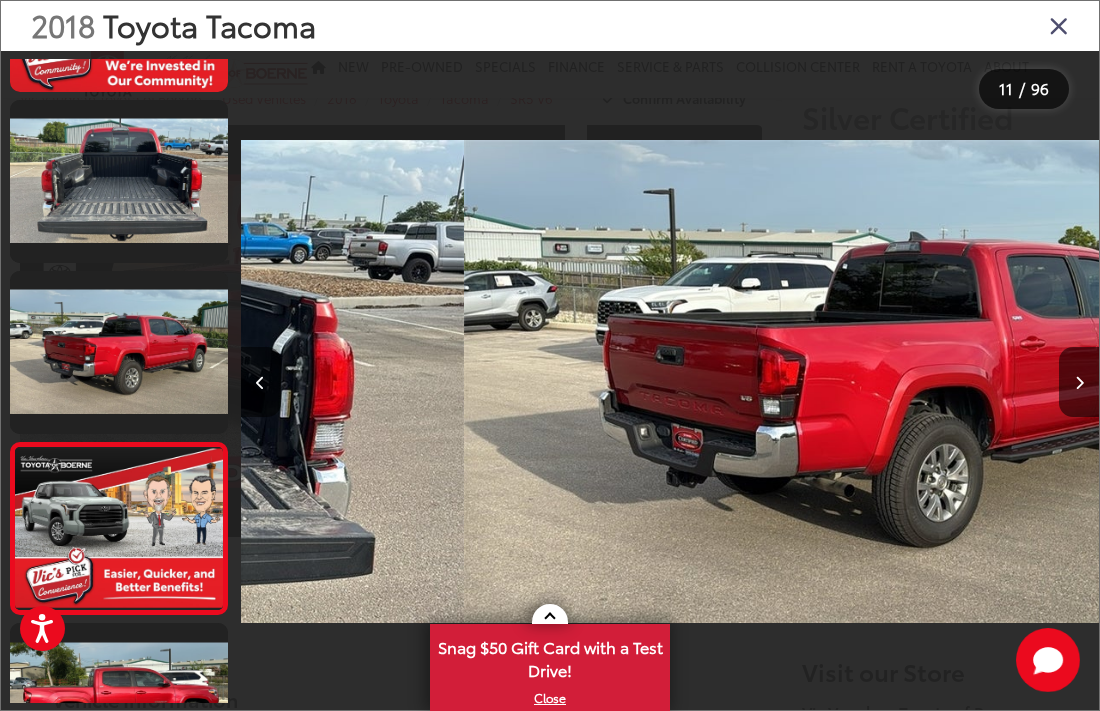 scroll, scrollTop: 0, scrollLeft: 8584, axis: horizontal 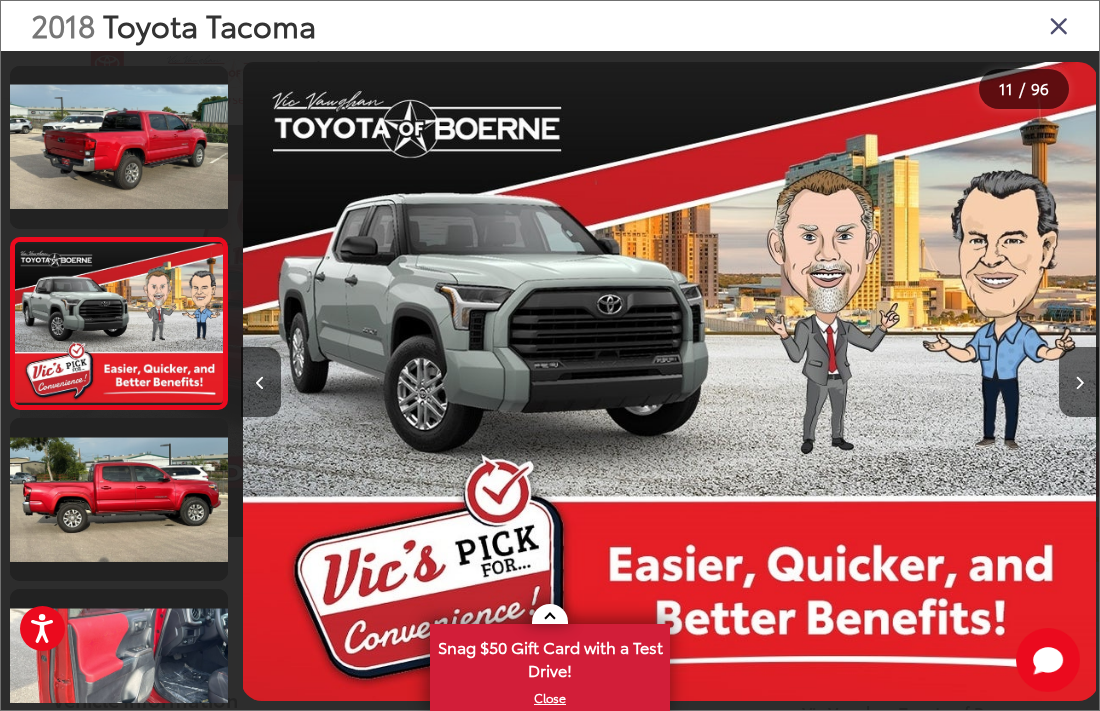 click at bounding box center [1079, 382] 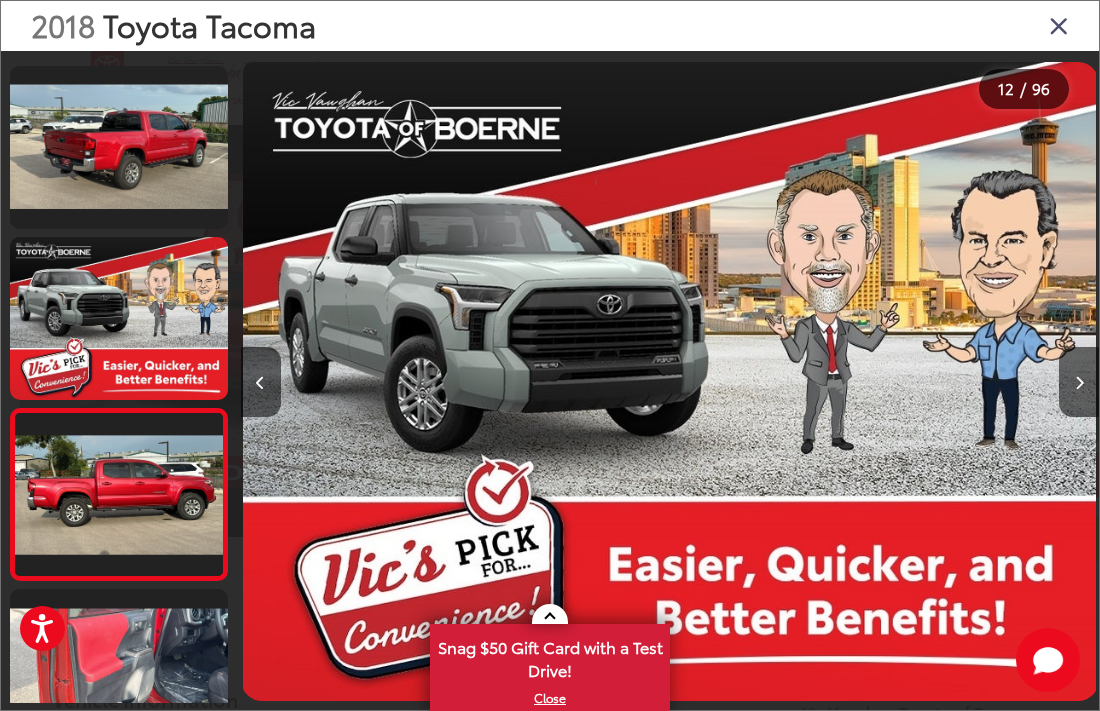scroll, scrollTop: 0, scrollLeft: 9442, axis: horizontal 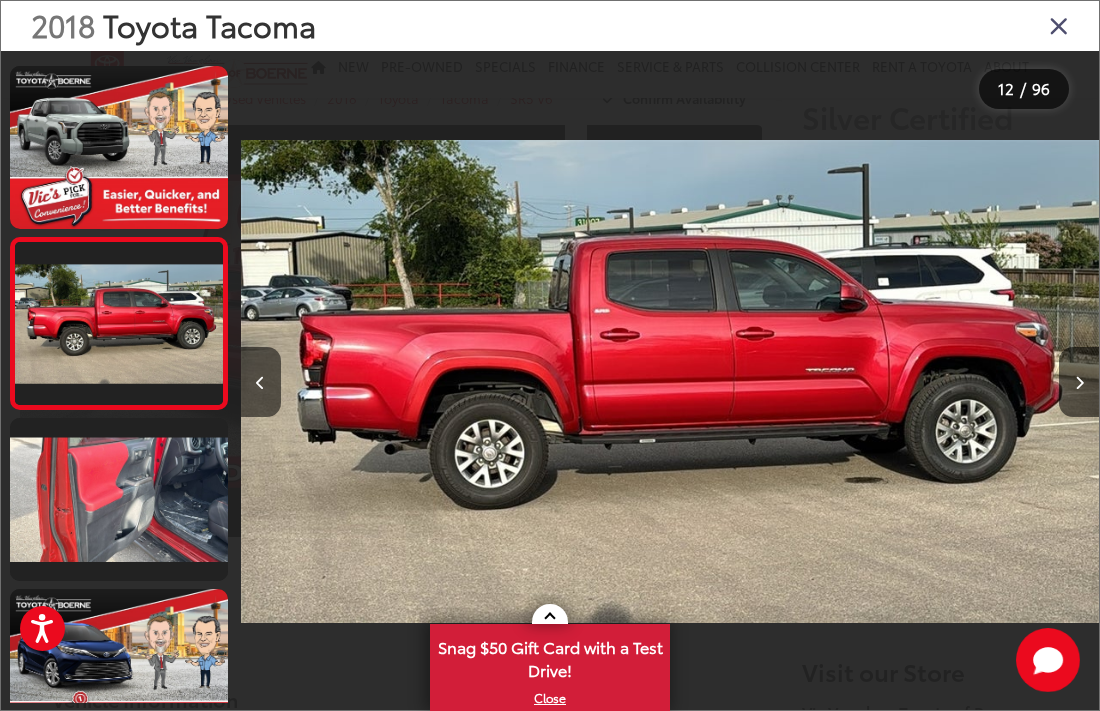 click at bounding box center [1079, 382] 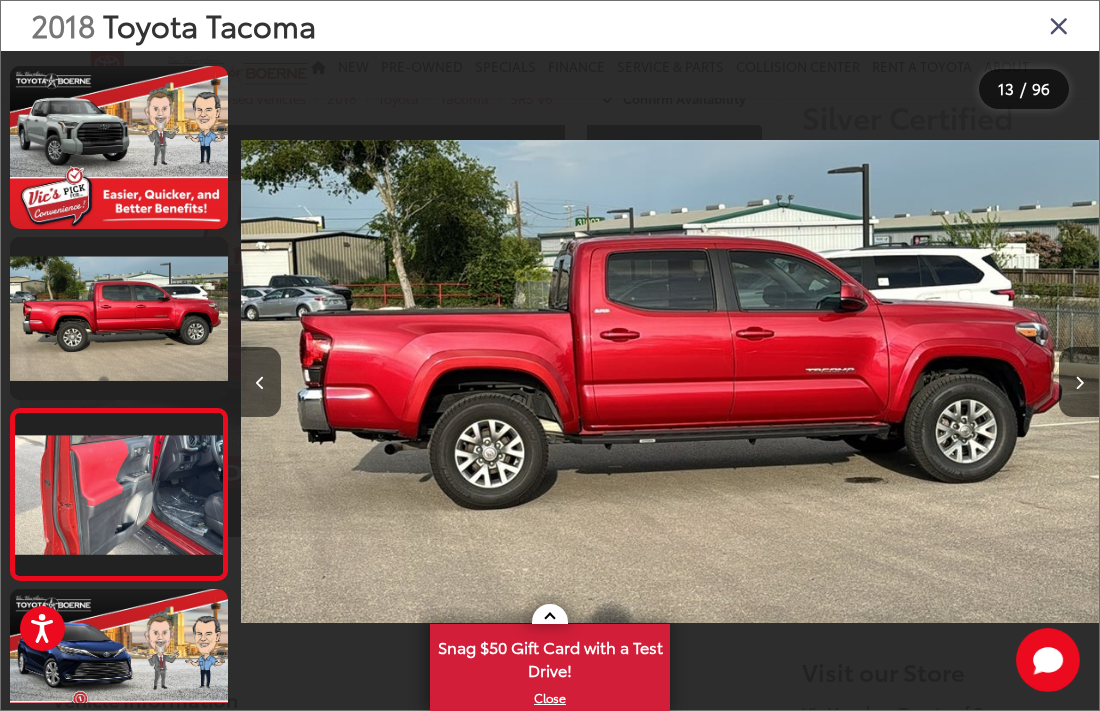 scroll, scrollTop: 0, scrollLeft: 10301, axis: horizontal 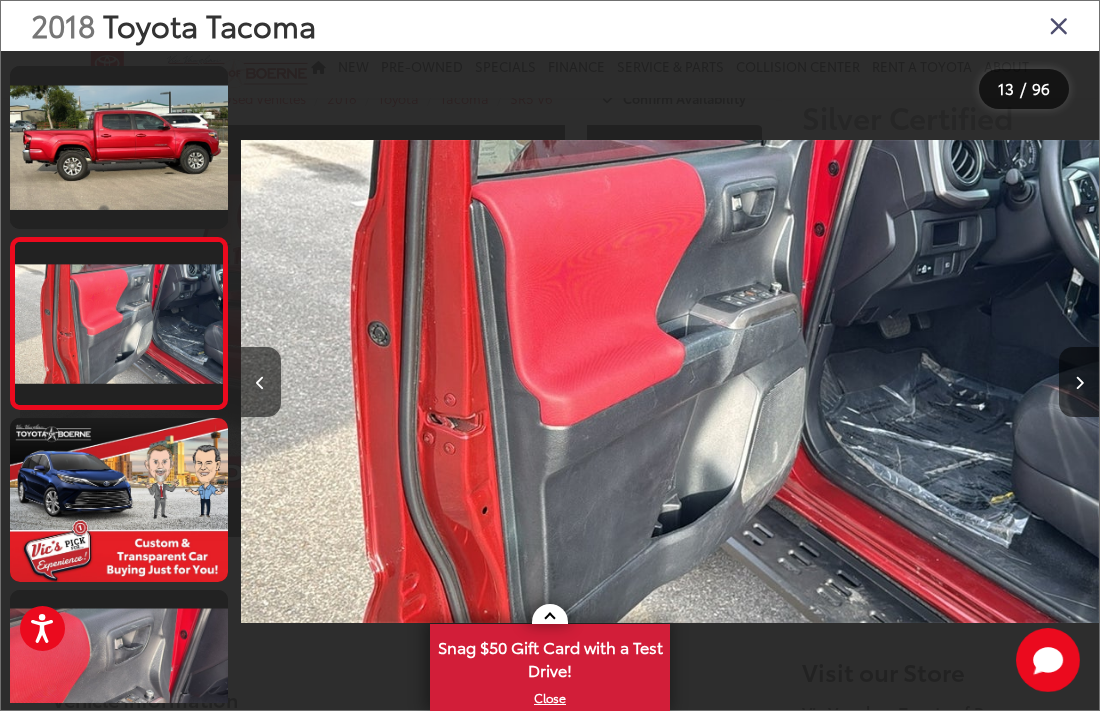 click at bounding box center [1079, 382] 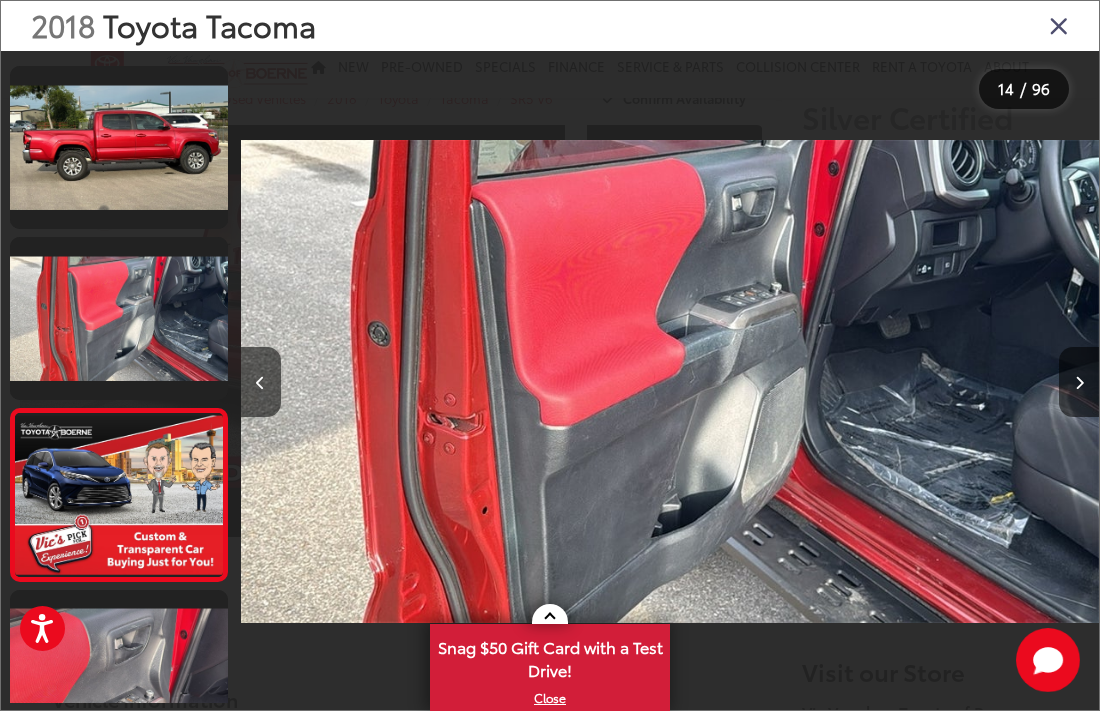 scroll, scrollTop: 0, scrollLeft: 11156, axis: horizontal 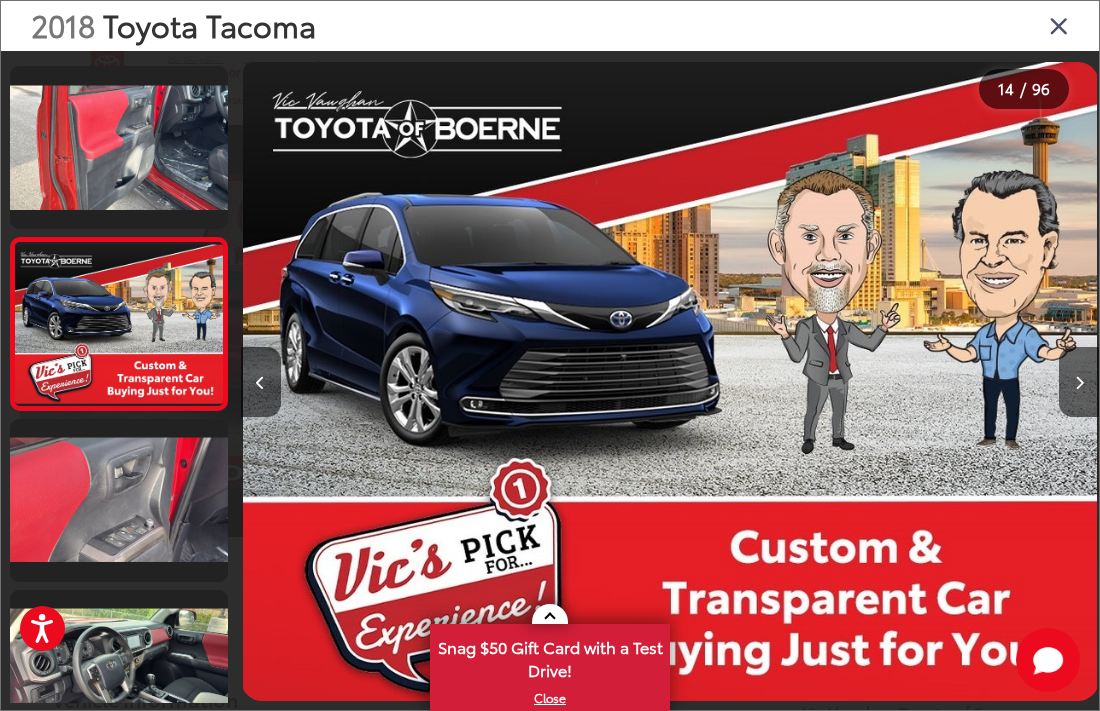 click at bounding box center [1079, 383] 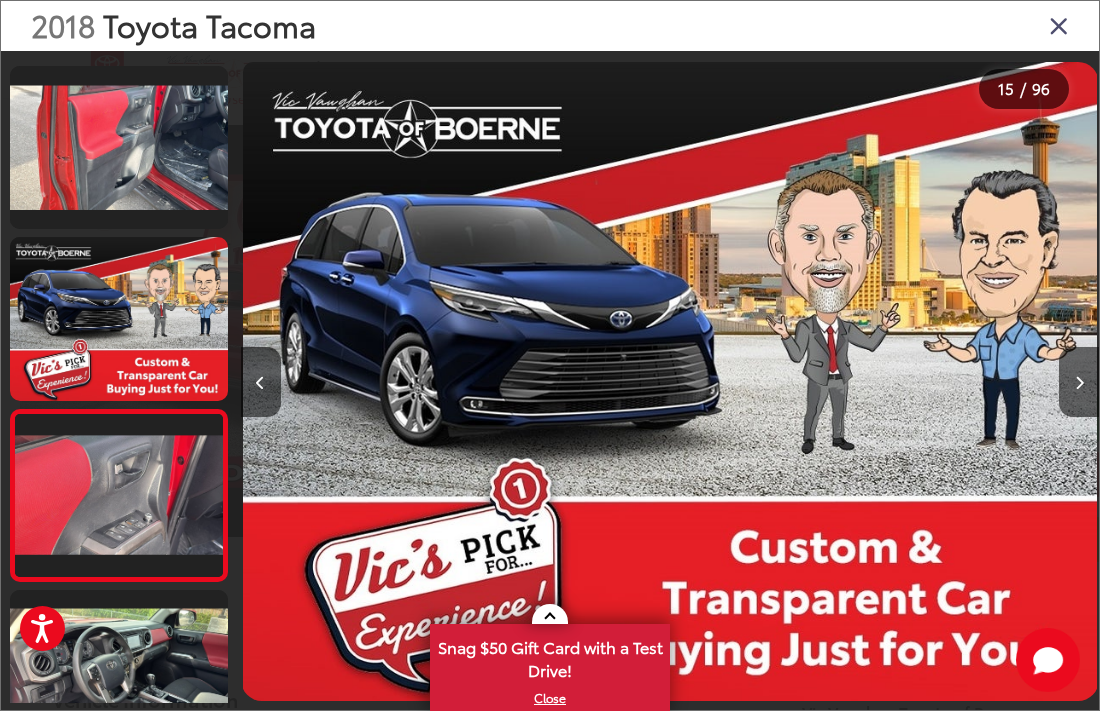 scroll, scrollTop: 0, scrollLeft: 12017, axis: horizontal 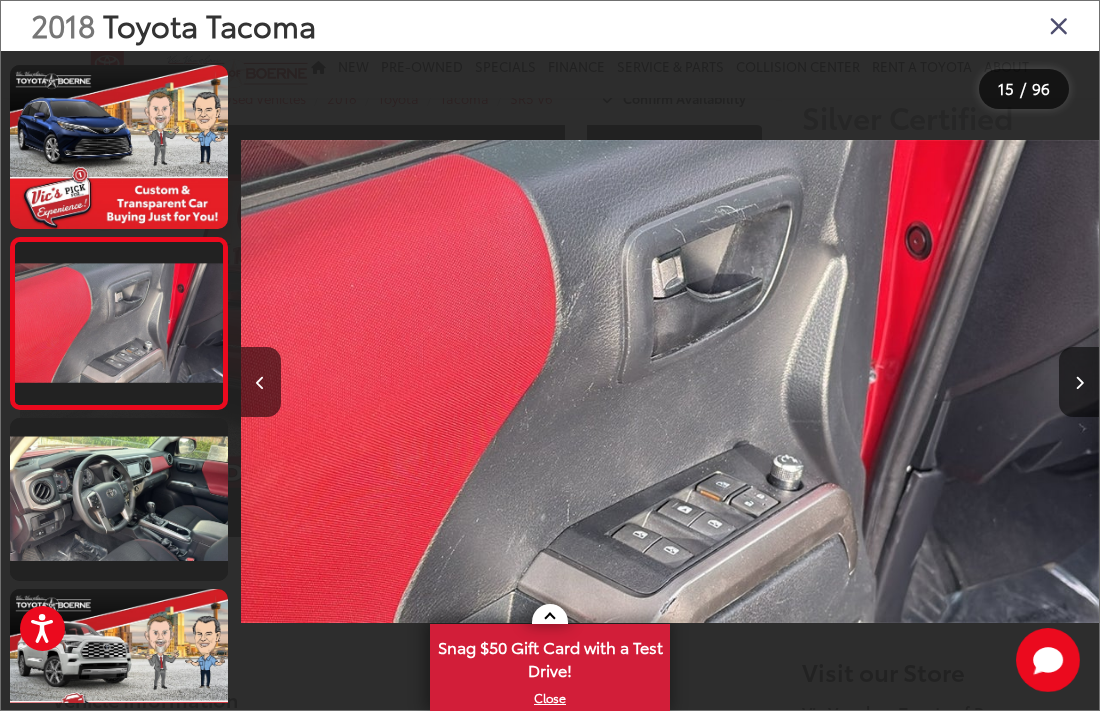 click at bounding box center (1079, 382) 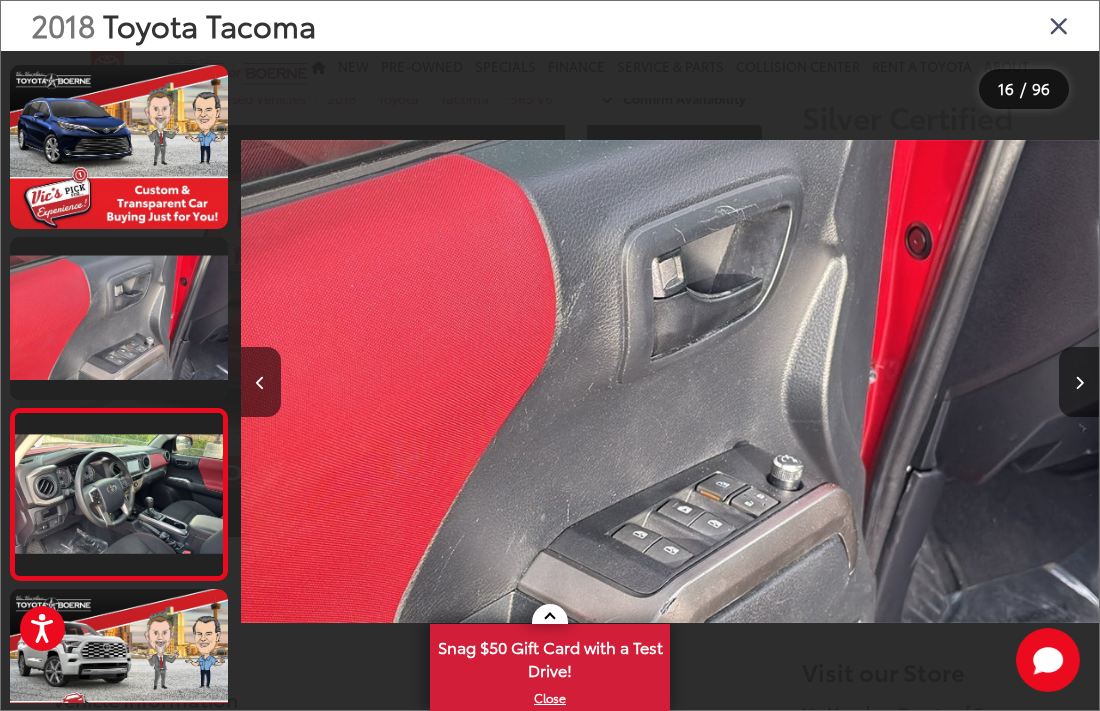 scroll, scrollTop: 0, scrollLeft: 12876, axis: horizontal 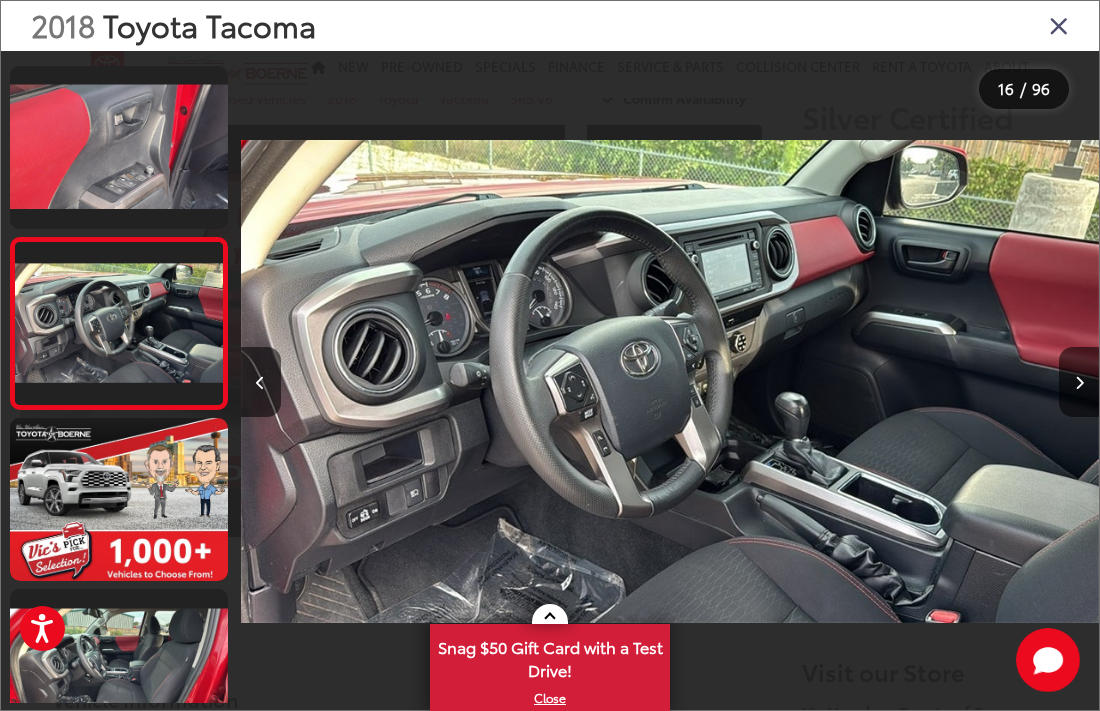 click at bounding box center [1079, 382] 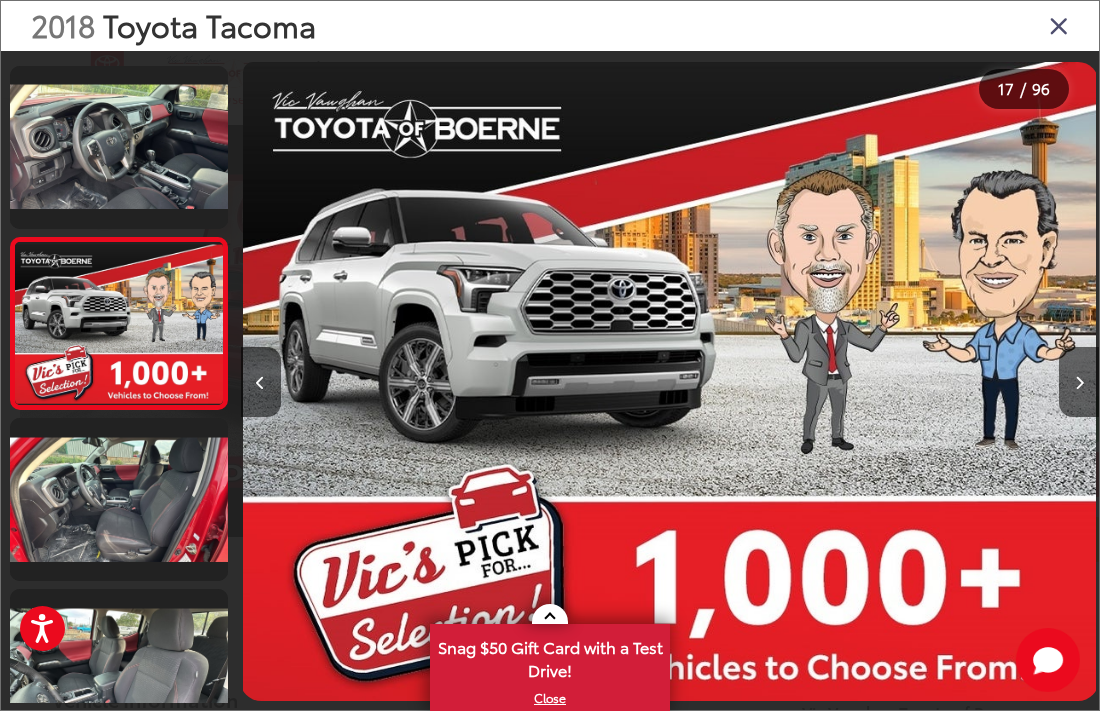 click at bounding box center [991, 381] 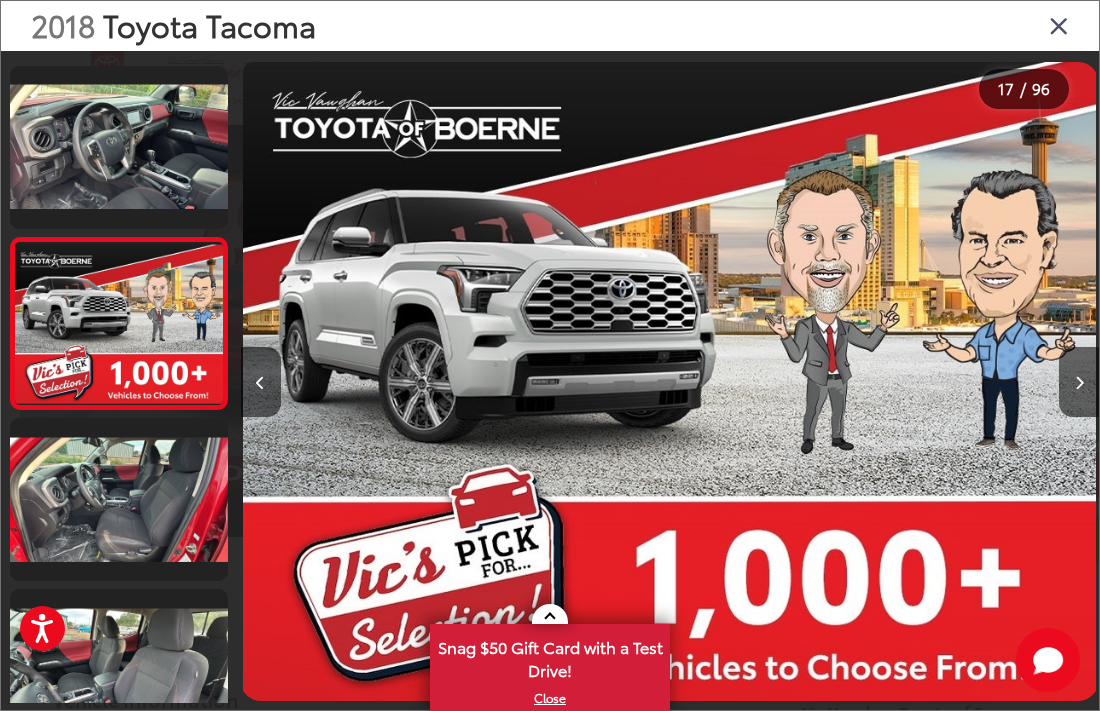 click at bounding box center [1079, 382] 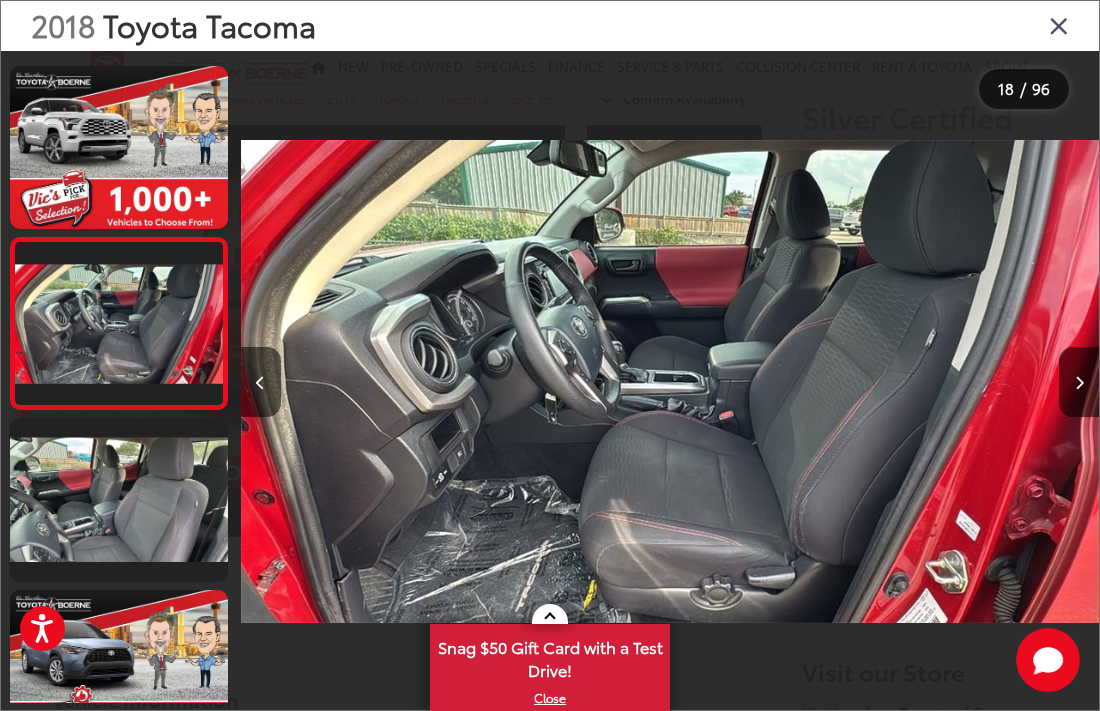 click at bounding box center (1079, 382) 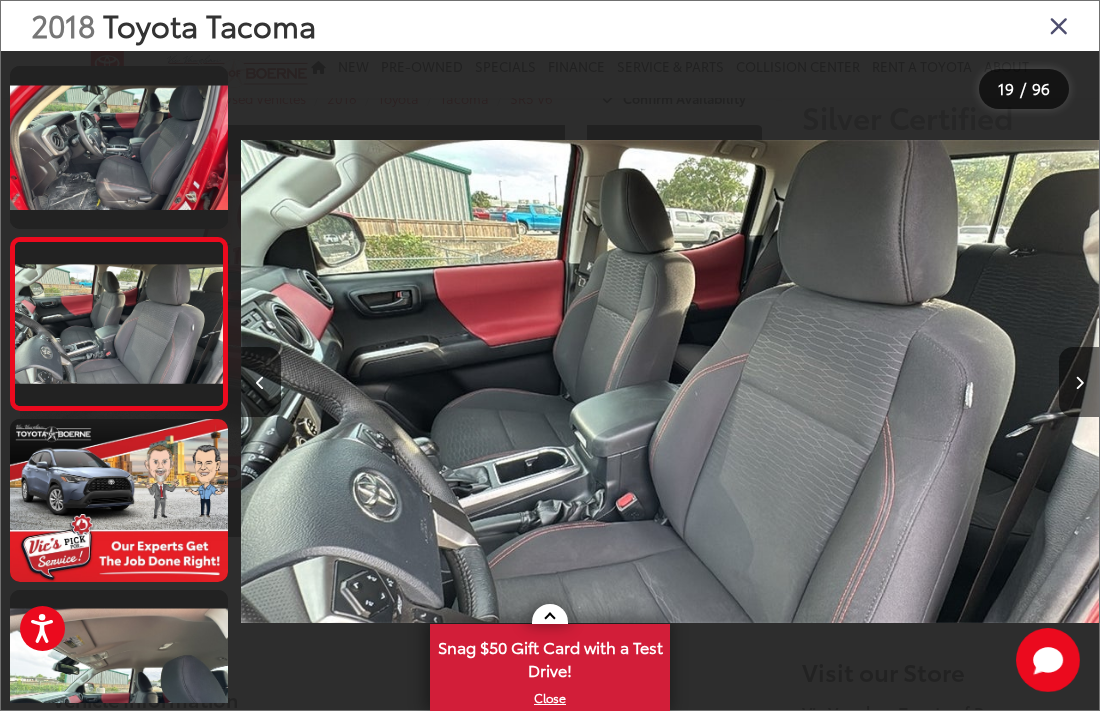 click at bounding box center (1079, 382) 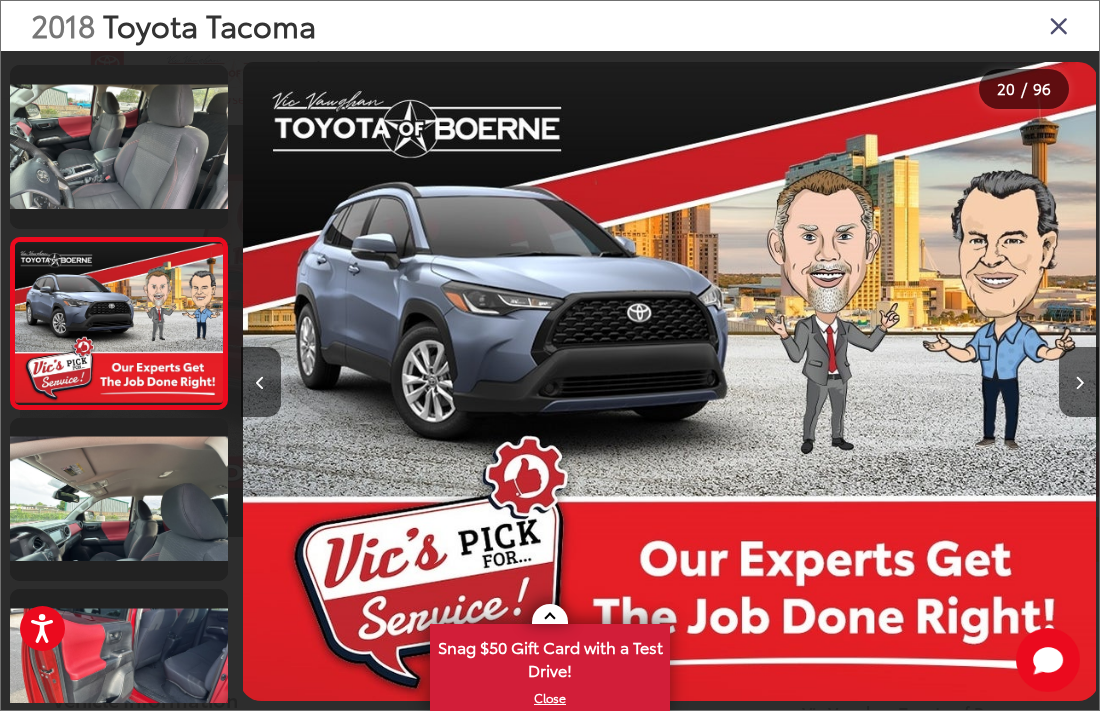 click at bounding box center [1079, 382] 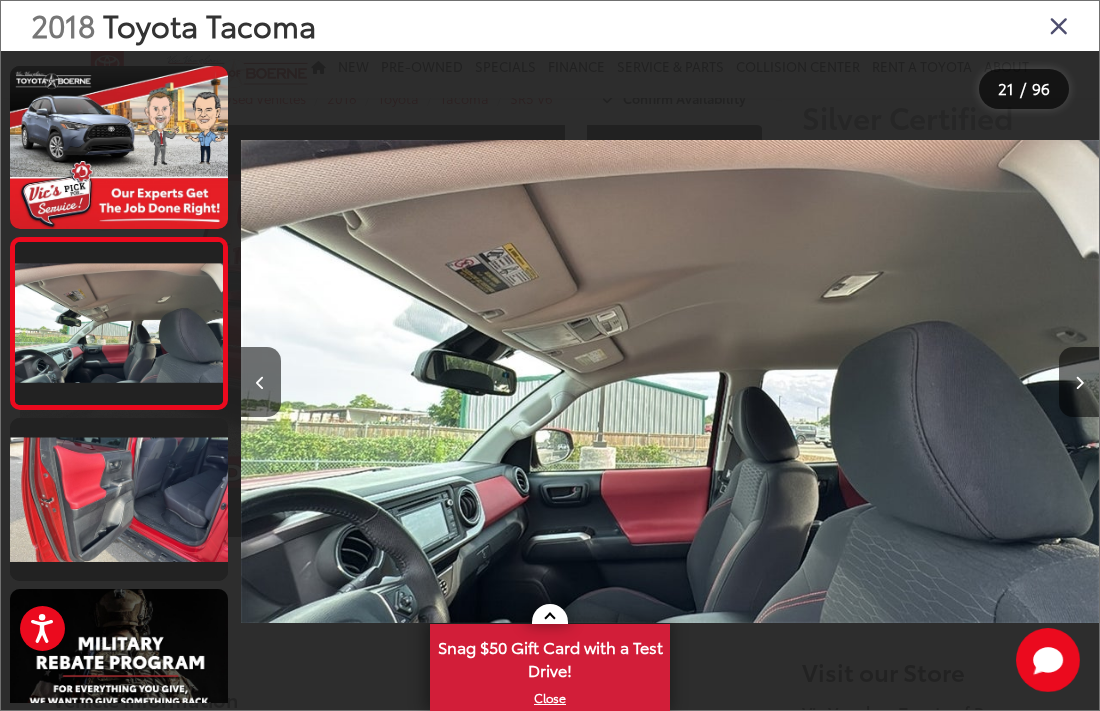 click at bounding box center (1079, 382) 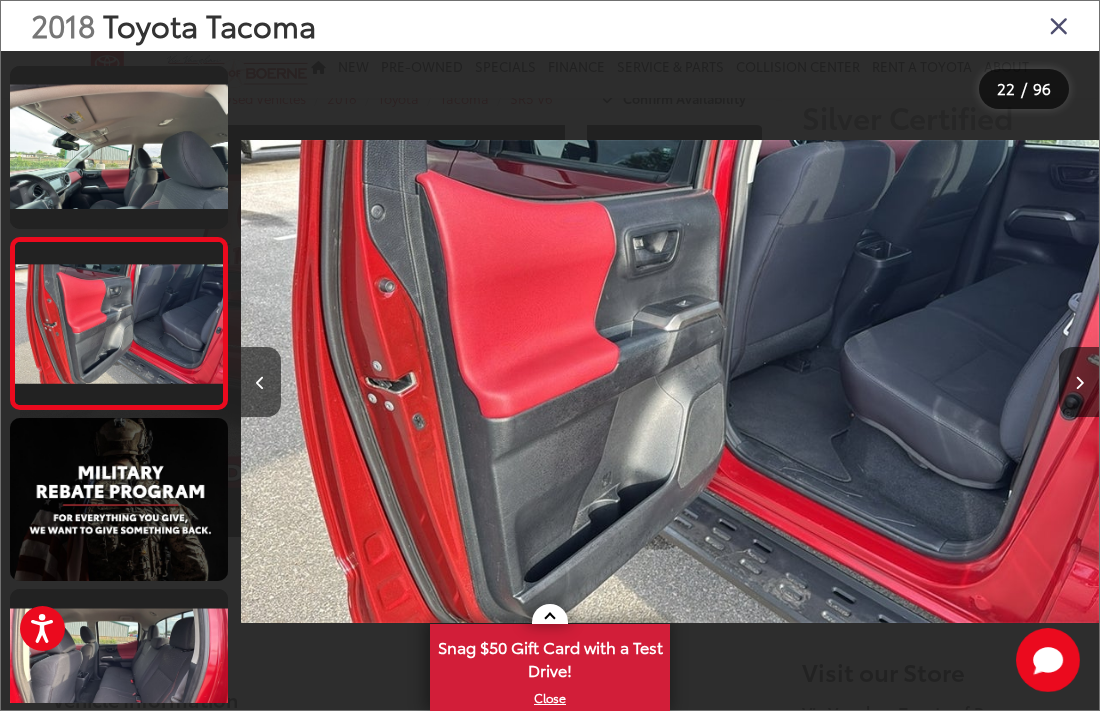 click at bounding box center (991, 381) 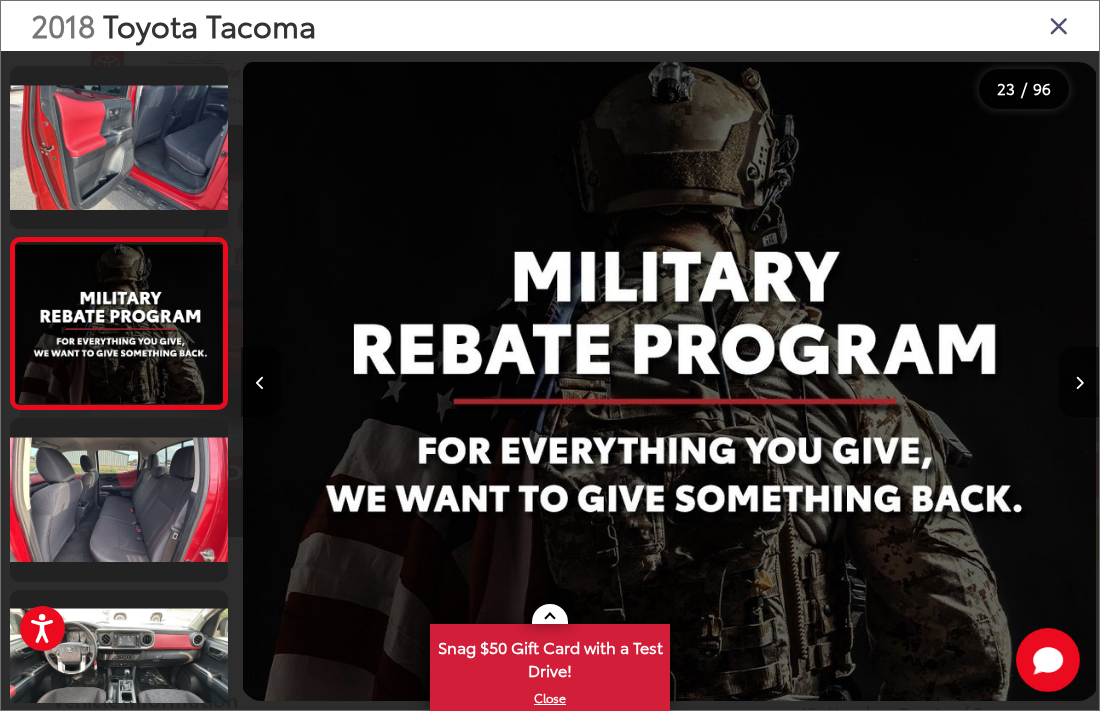 click at bounding box center [1079, 382] 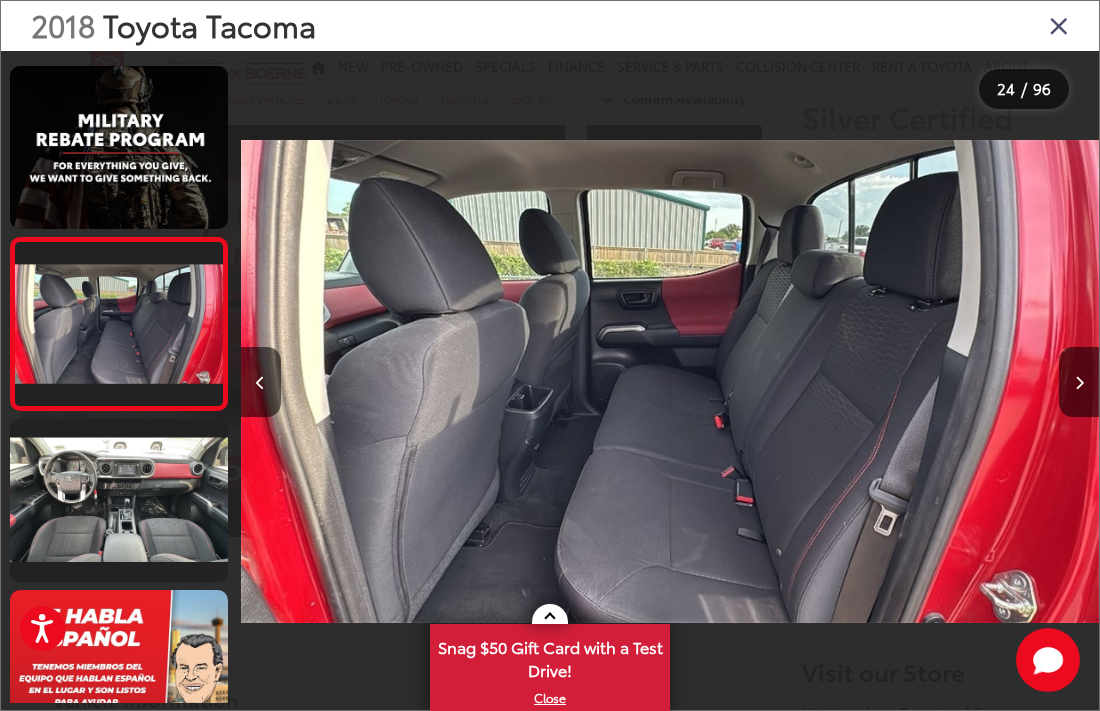 click at bounding box center [1079, 382] 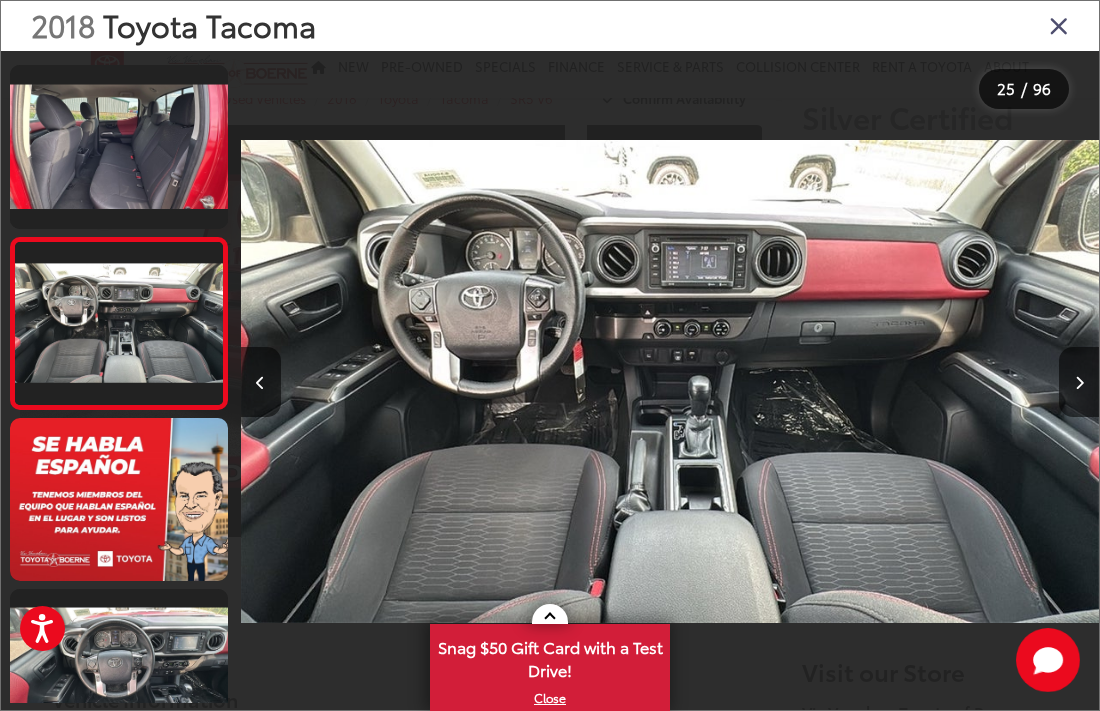 click at bounding box center (669, 382) 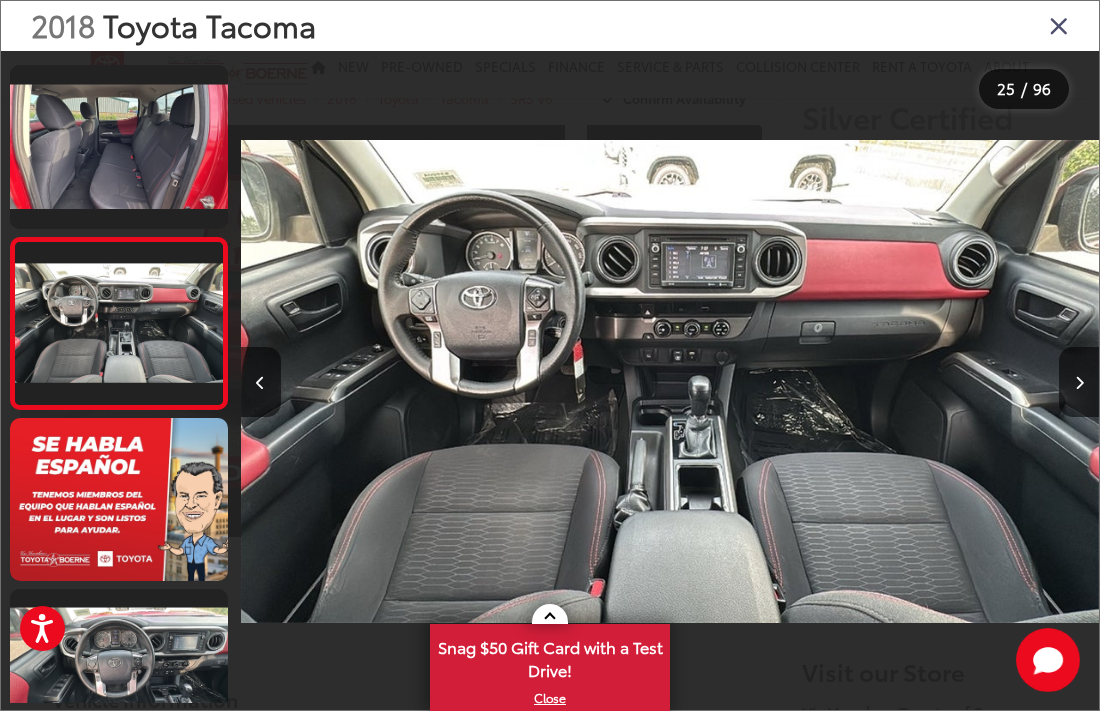 click at bounding box center (1079, 382) 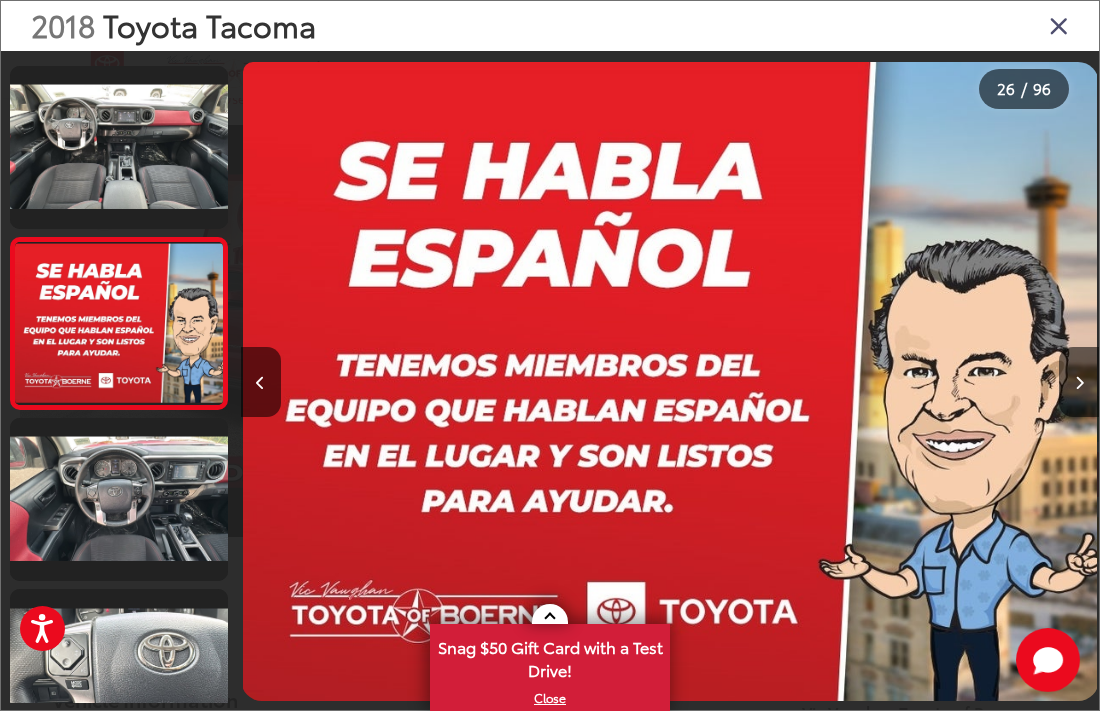 click at bounding box center [1079, 382] 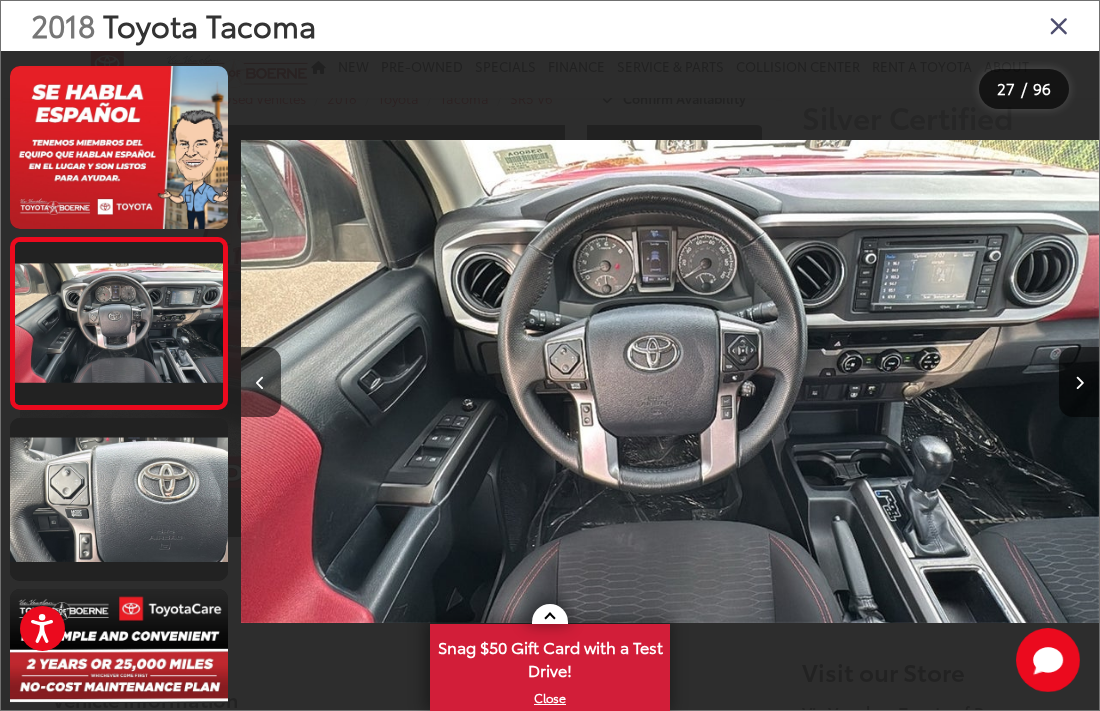 click at bounding box center [1079, 382] 